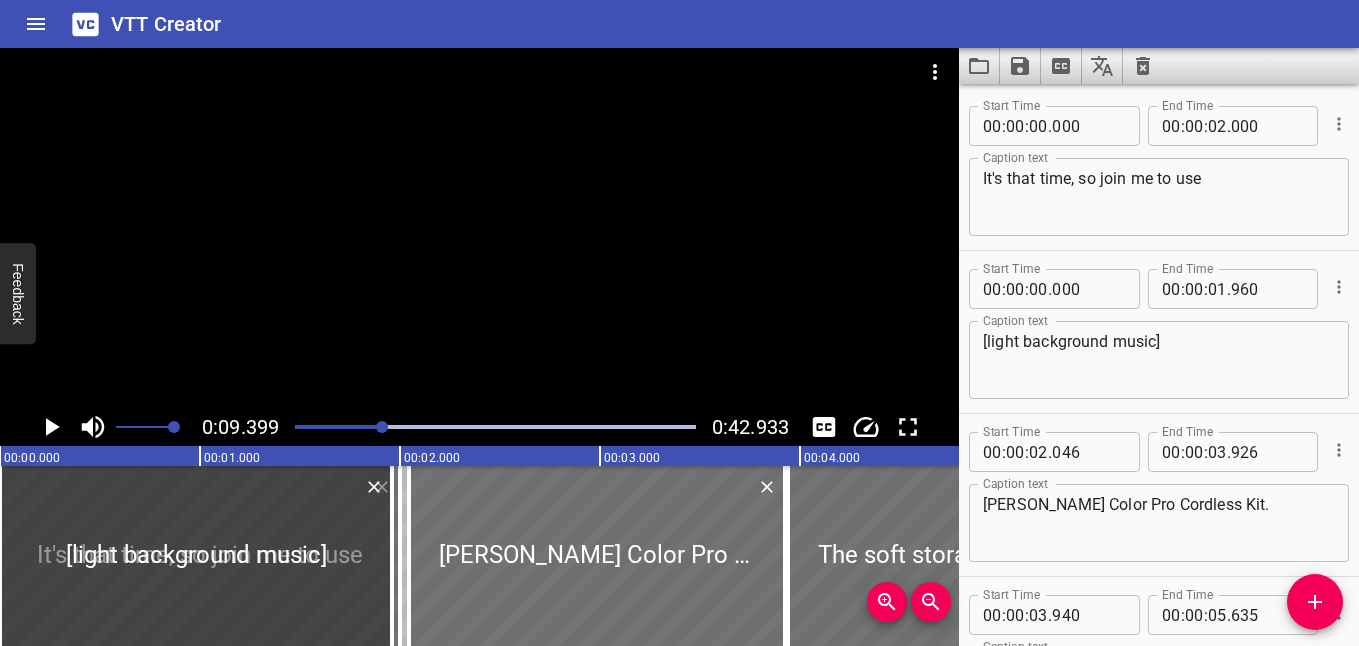 scroll, scrollTop: 0, scrollLeft: 0, axis: both 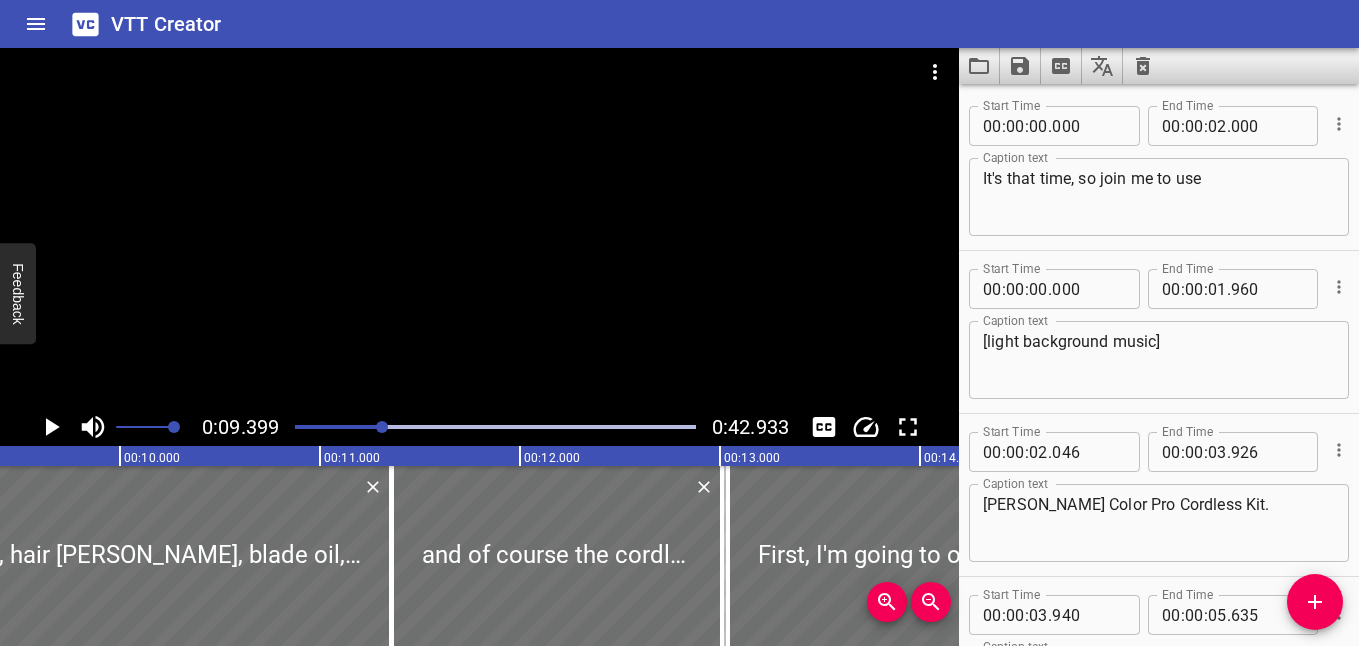 click 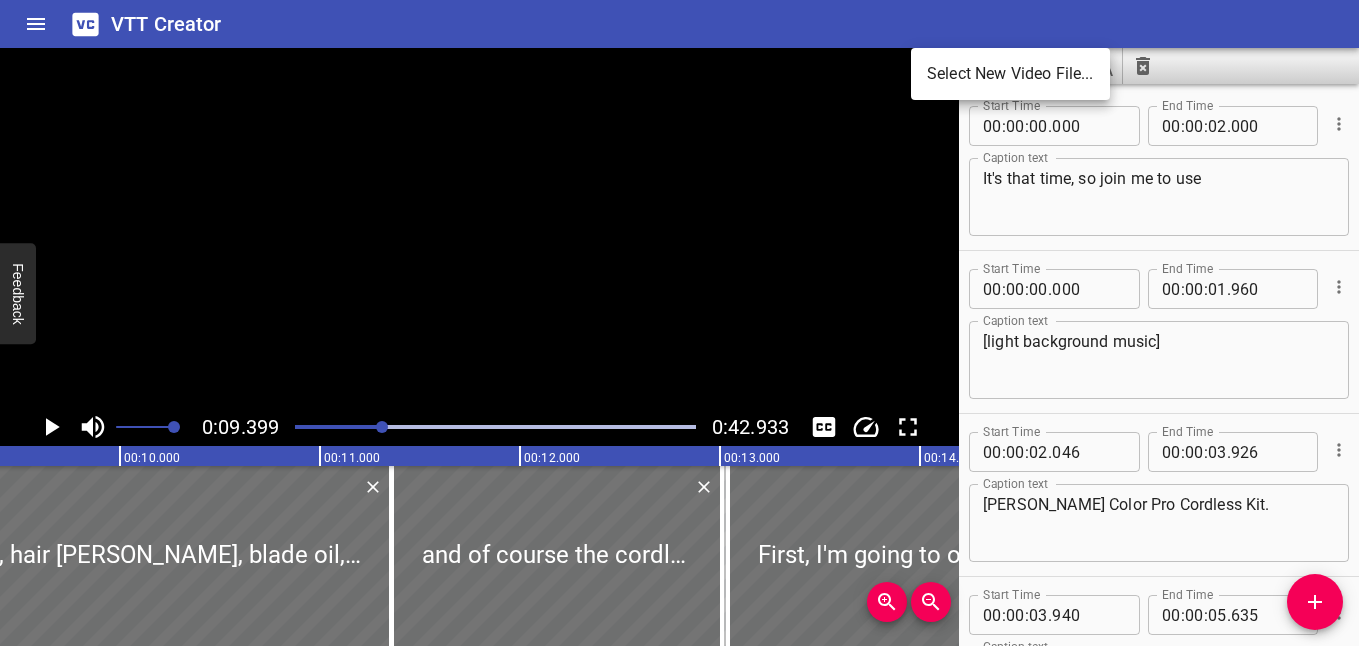 click on "Select New Video File..." at bounding box center [1010, 74] 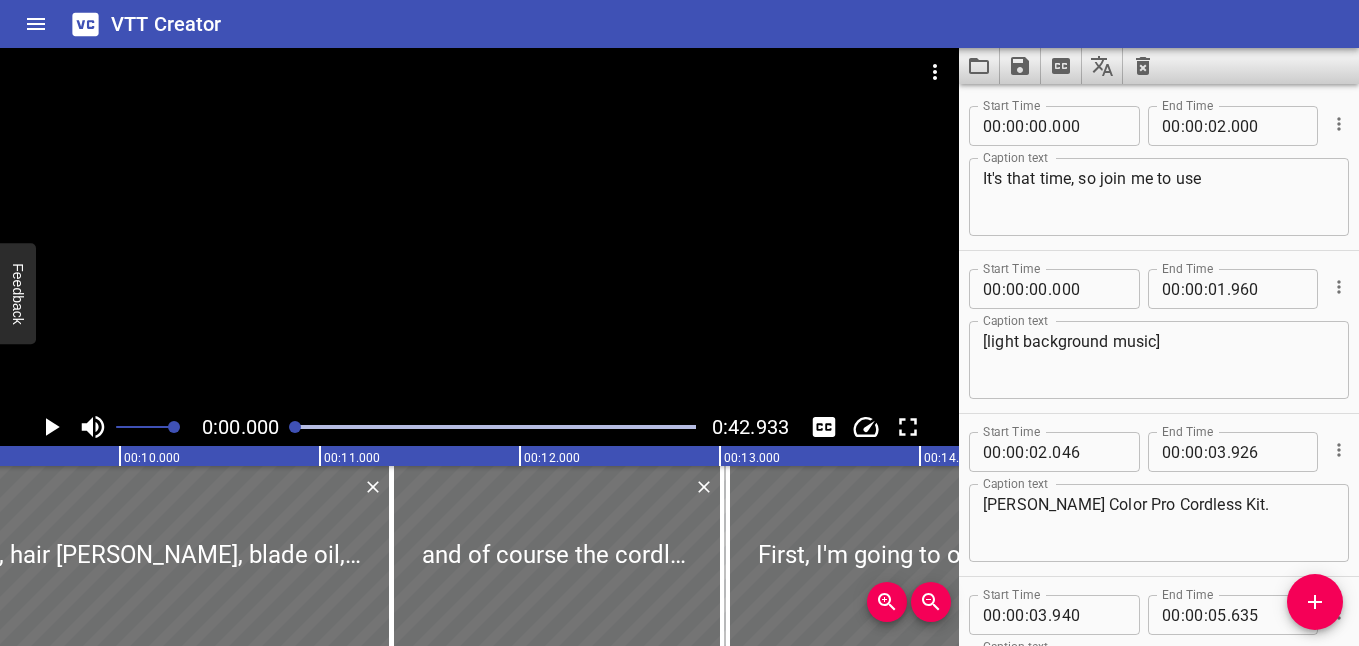 scroll, scrollTop: 84, scrollLeft: 0, axis: vertical 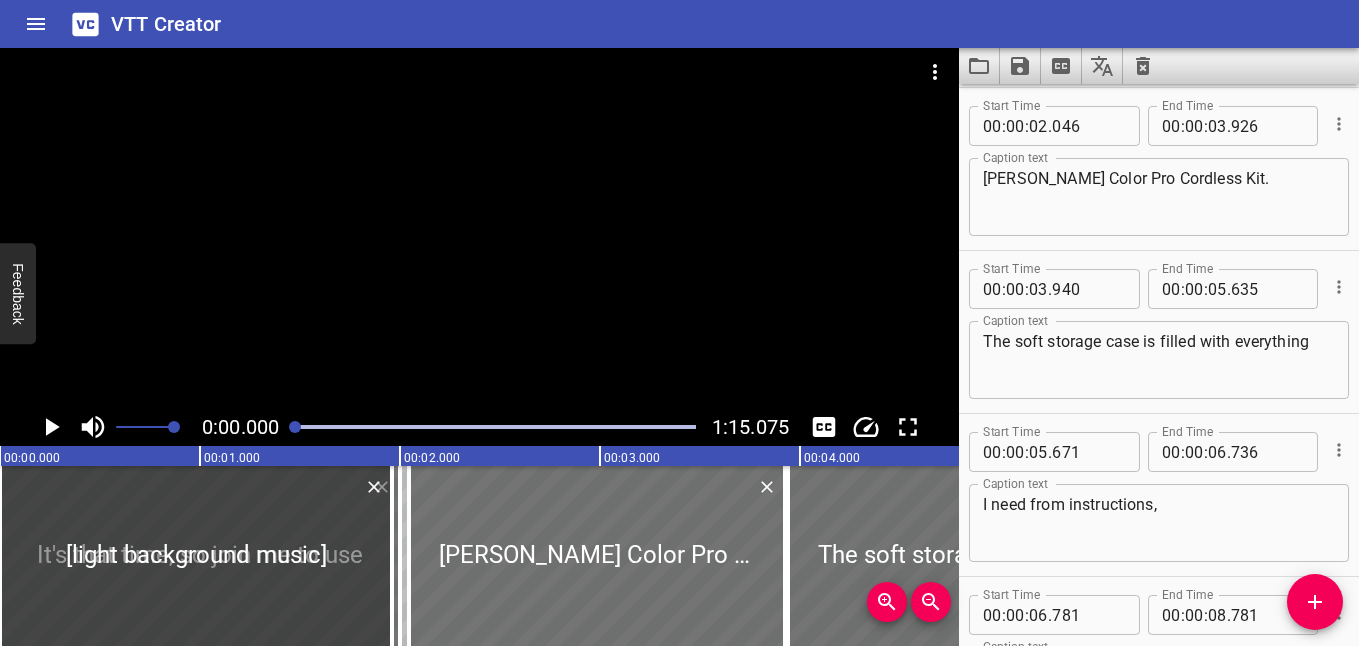 click at bounding box center [1143, 66] 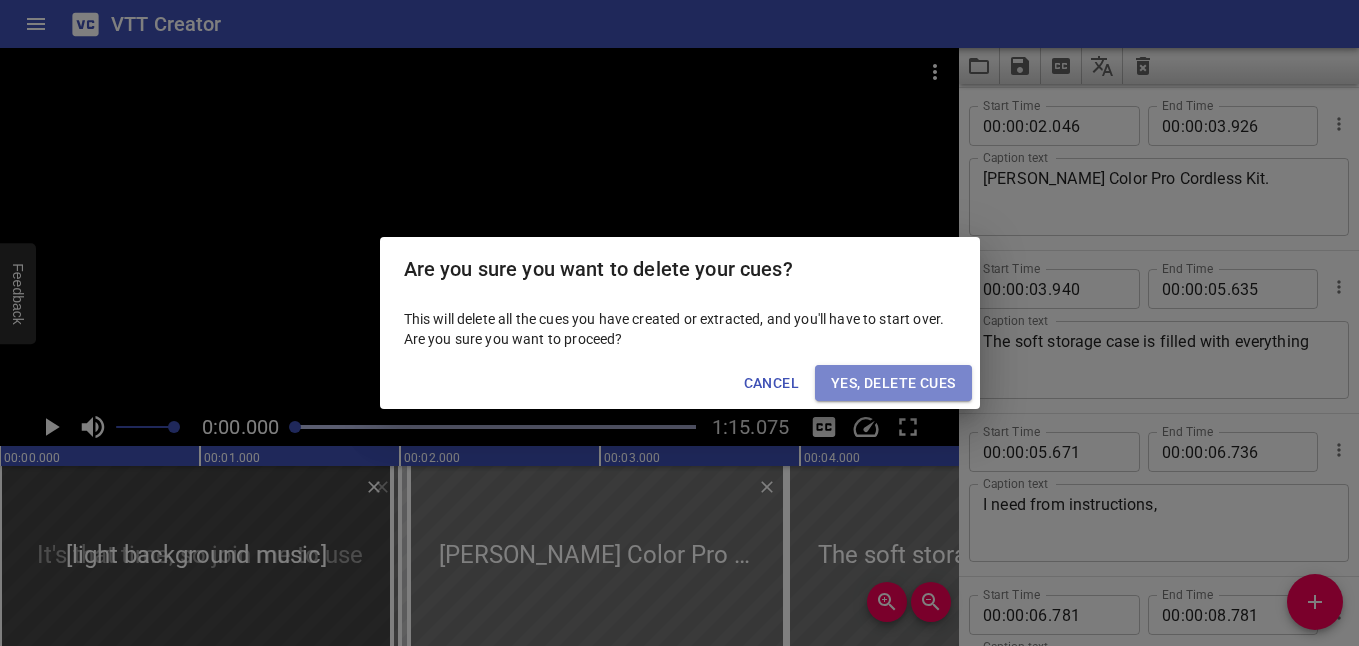 click on "Yes, Delete Cues" at bounding box center (893, 383) 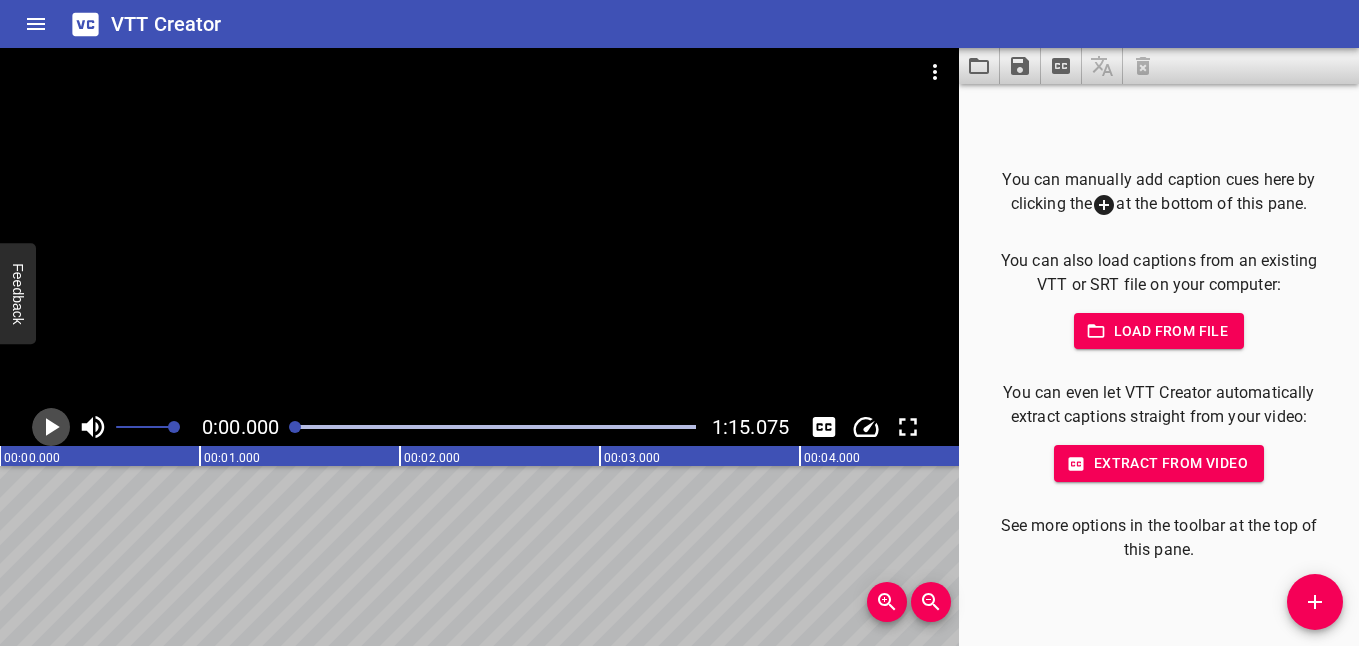 click 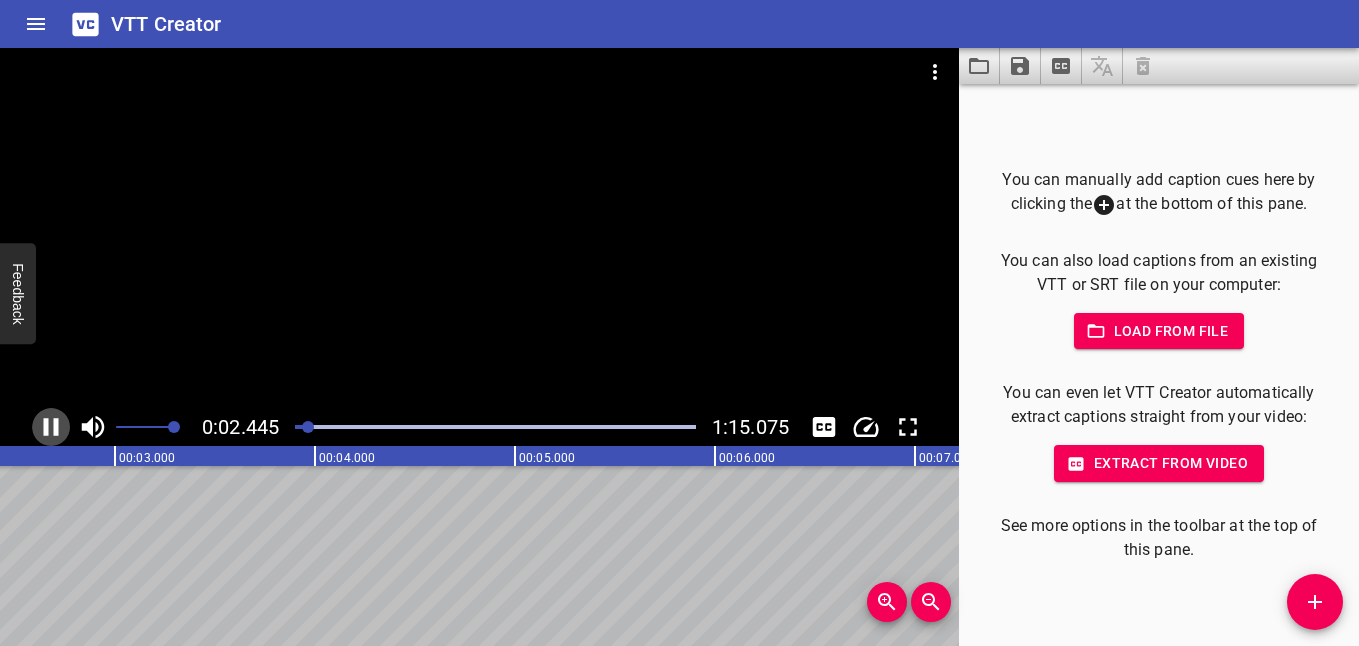 click 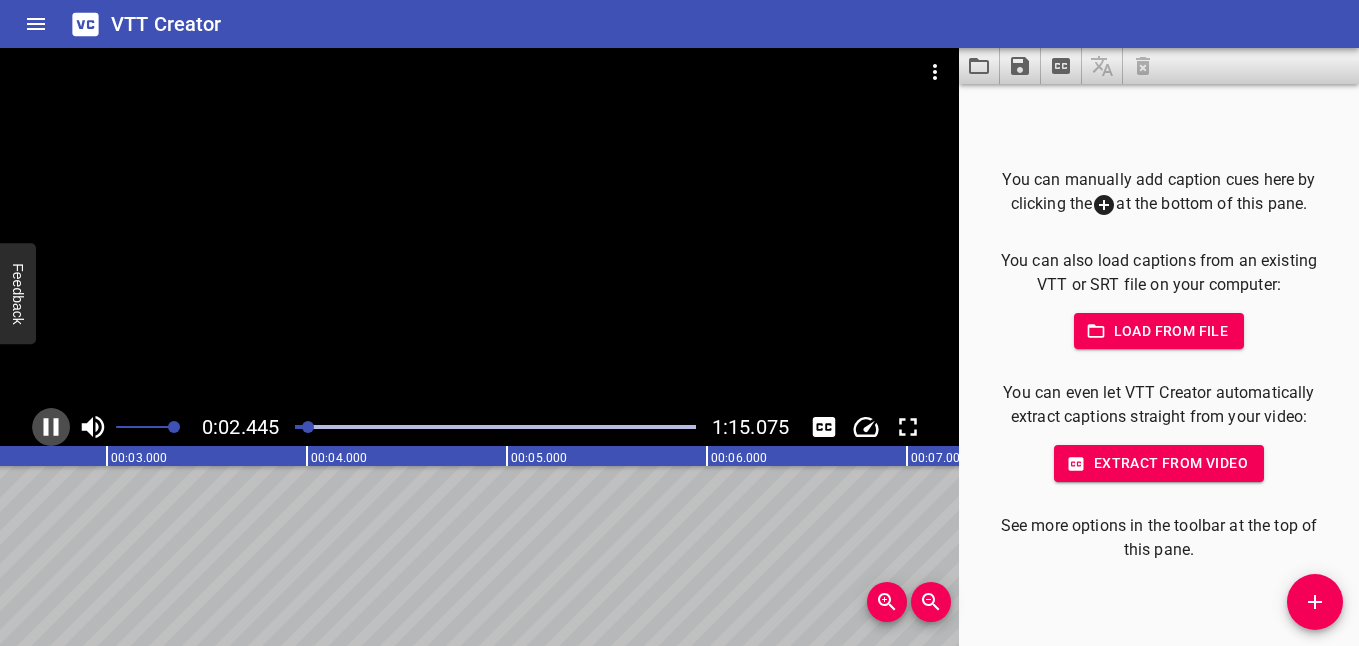 scroll, scrollTop: 0, scrollLeft: 523, axis: horizontal 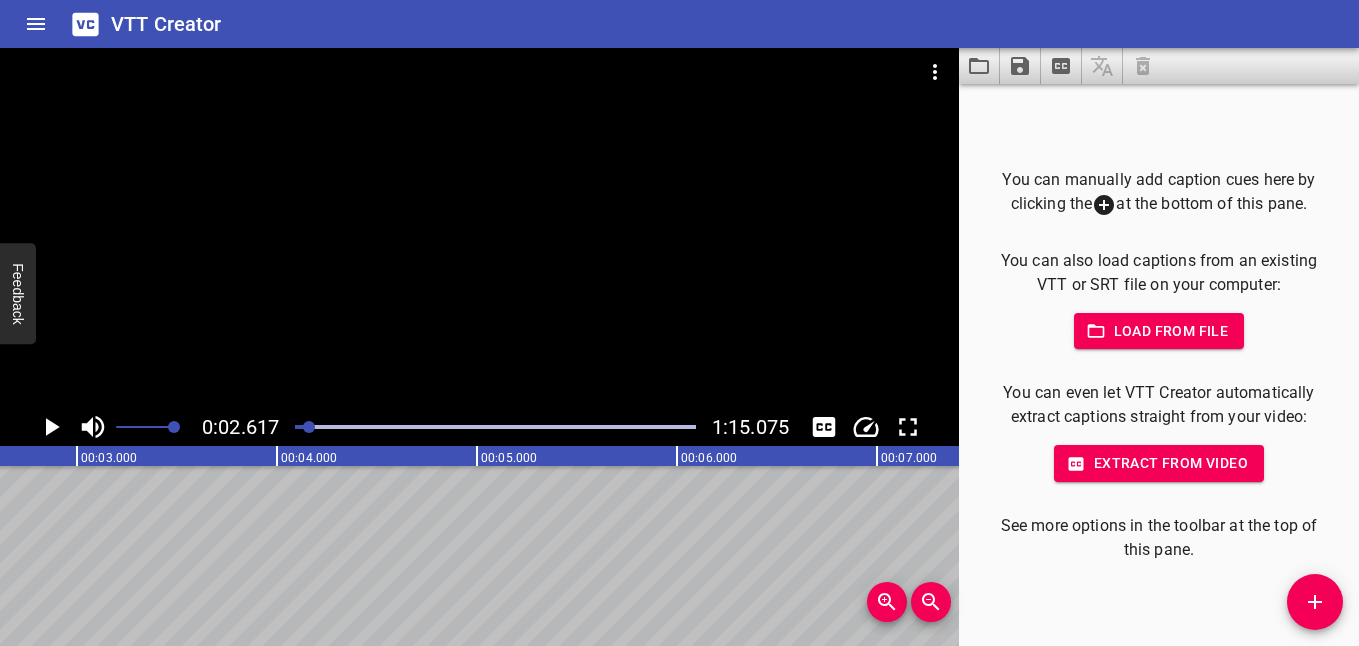 click at bounding box center [479, 228] 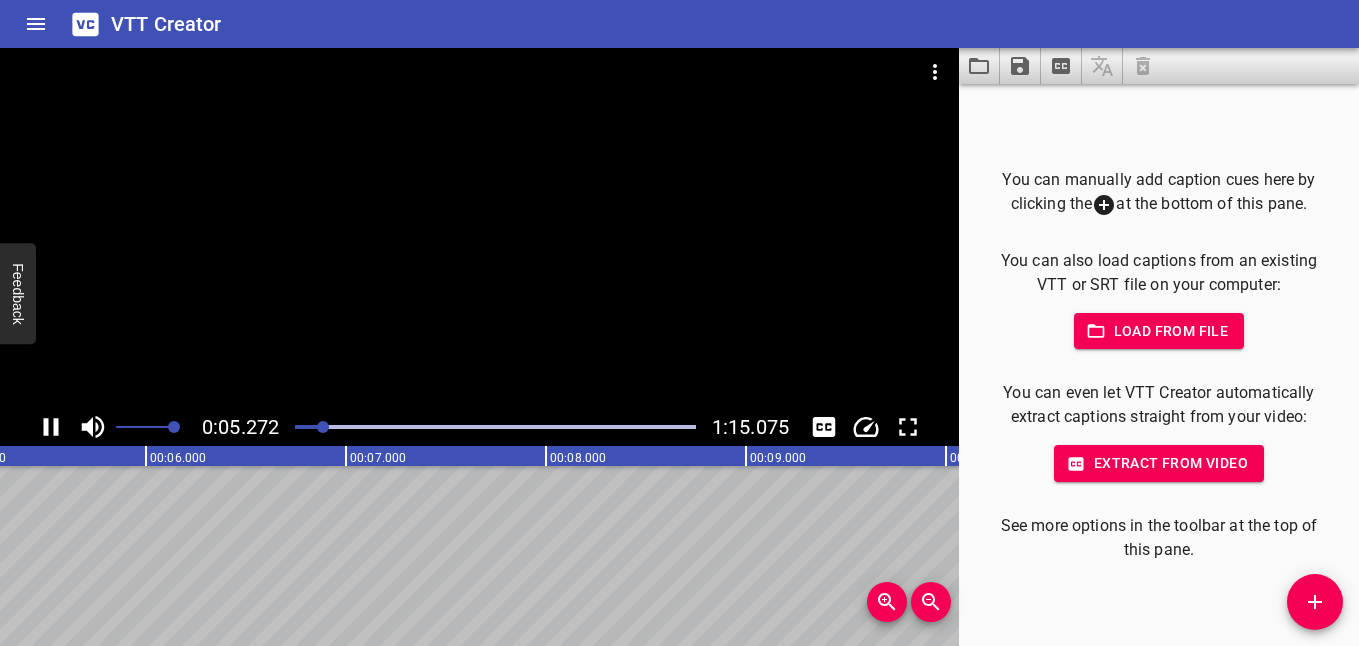click 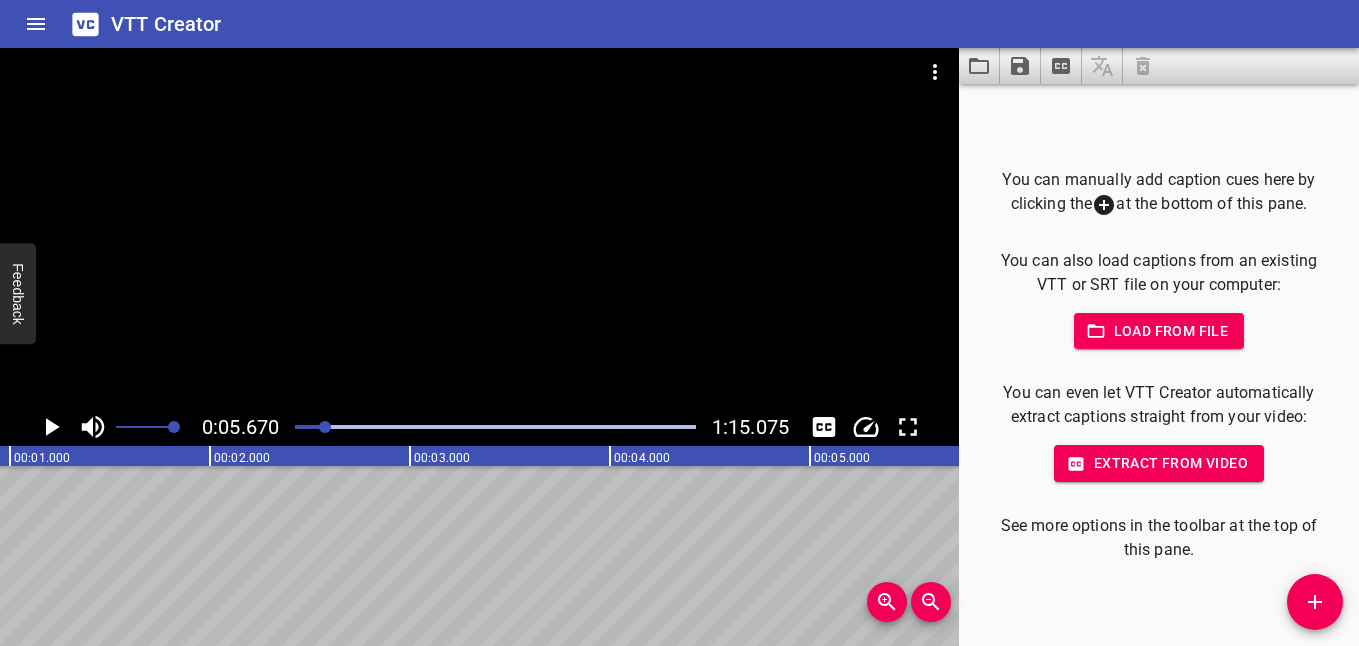 scroll, scrollTop: 0, scrollLeft: 0, axis: both 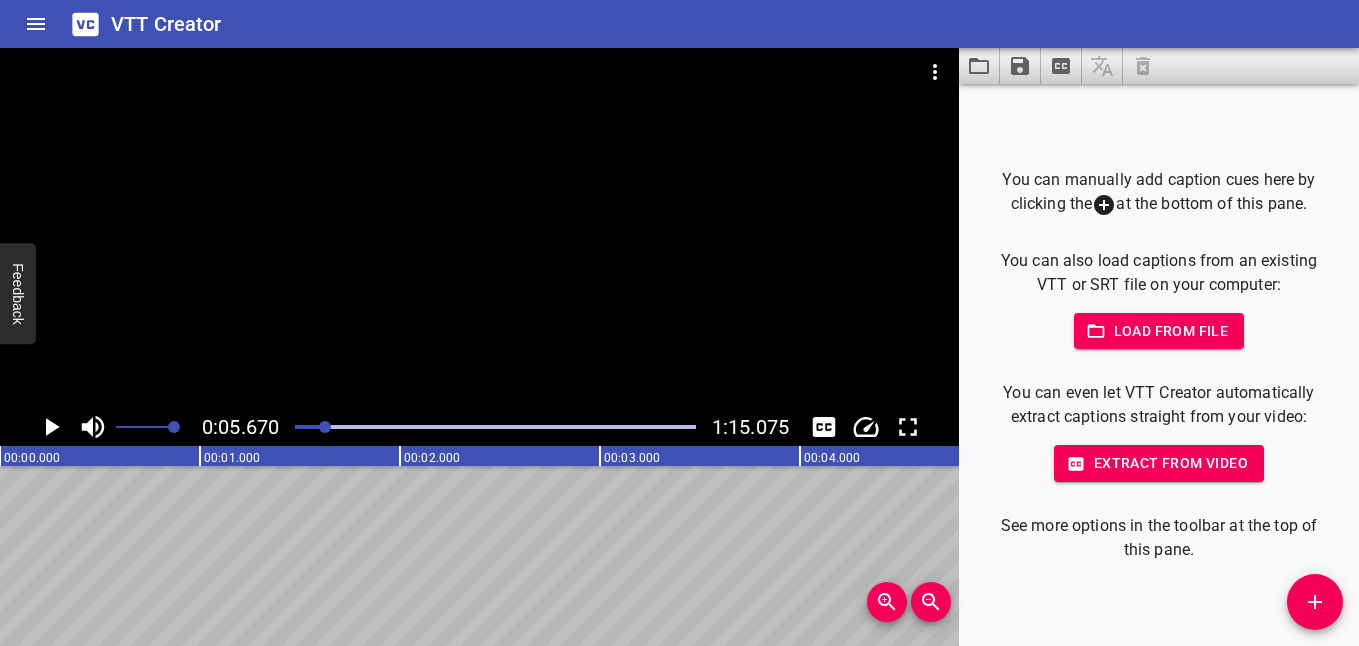 drag, startPoint x: 666, startPoint y: 391, endPoint x: 637, endPoint y: 328, distance: 69.354164 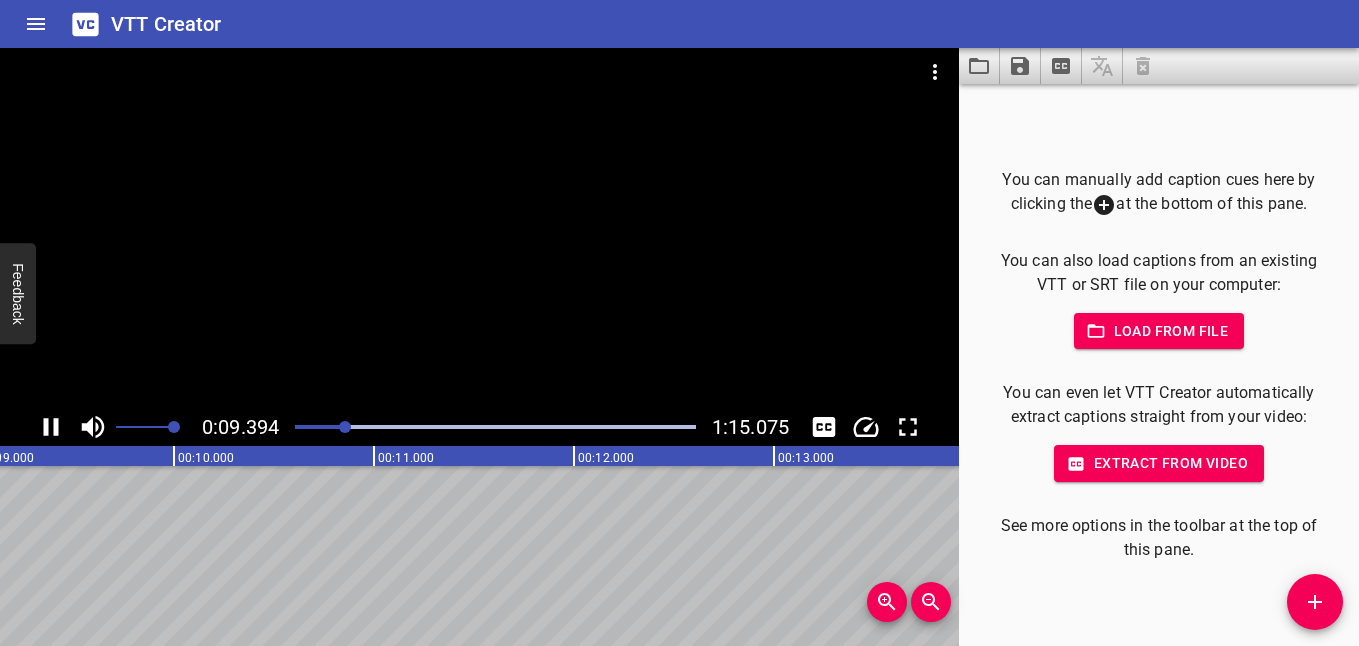 scroll, scrollTop: 0, scrollLeft: 1860, axis: horizontal 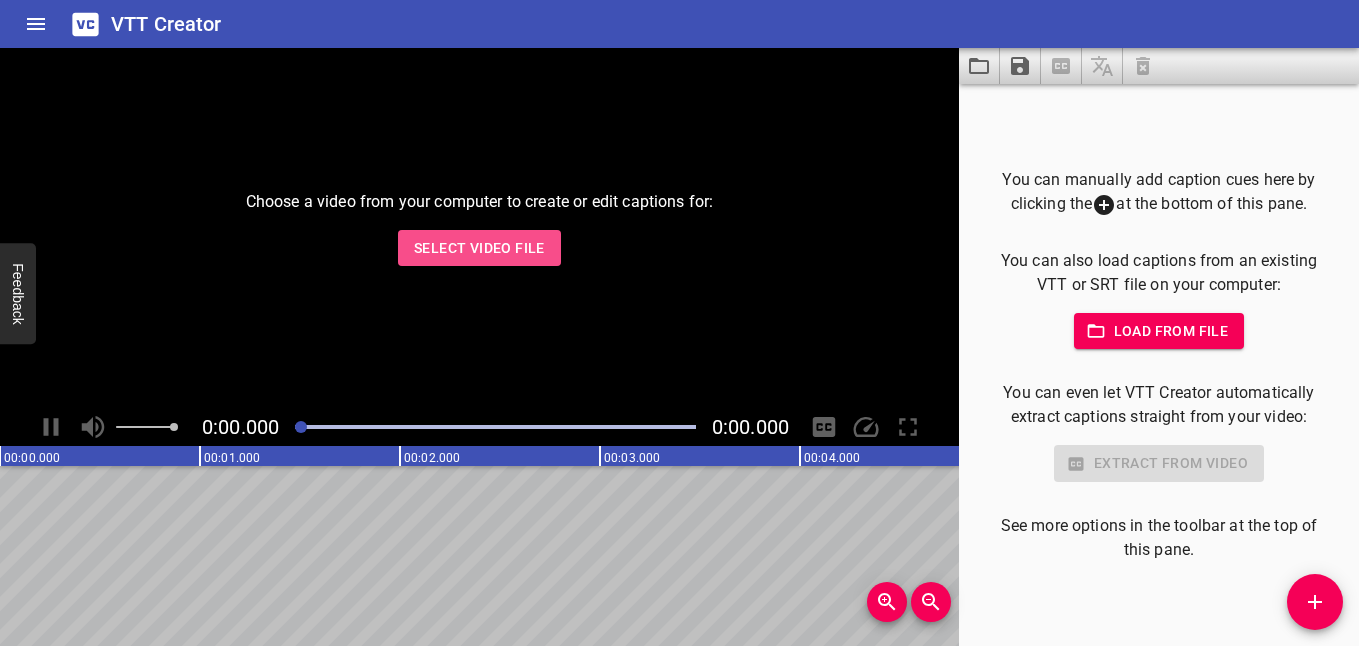 click on "Select Video File" at bounding box center (479, 248) 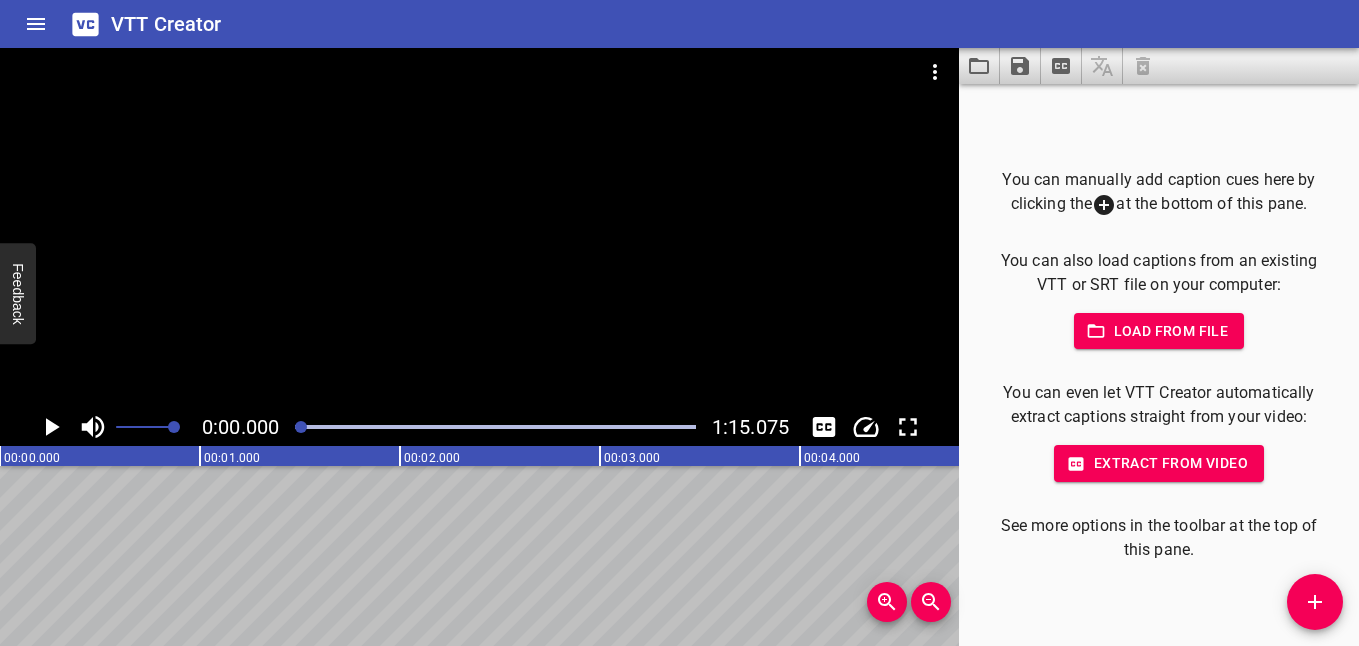 click 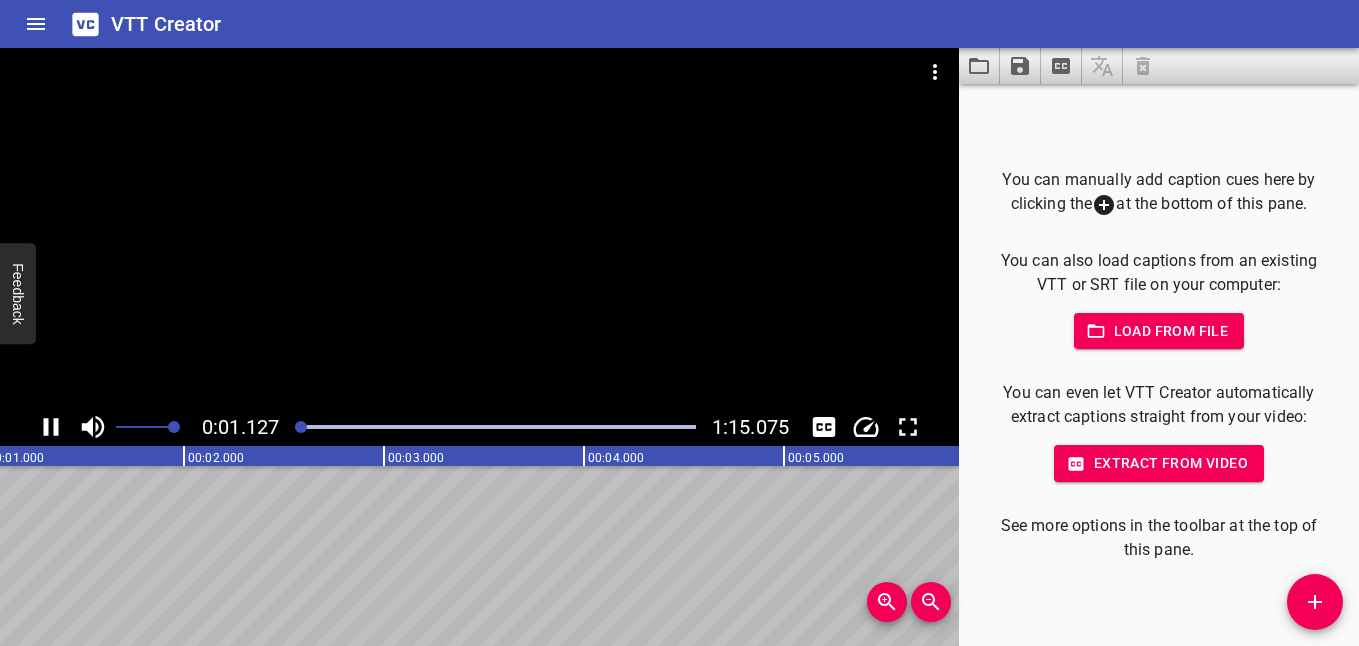 click 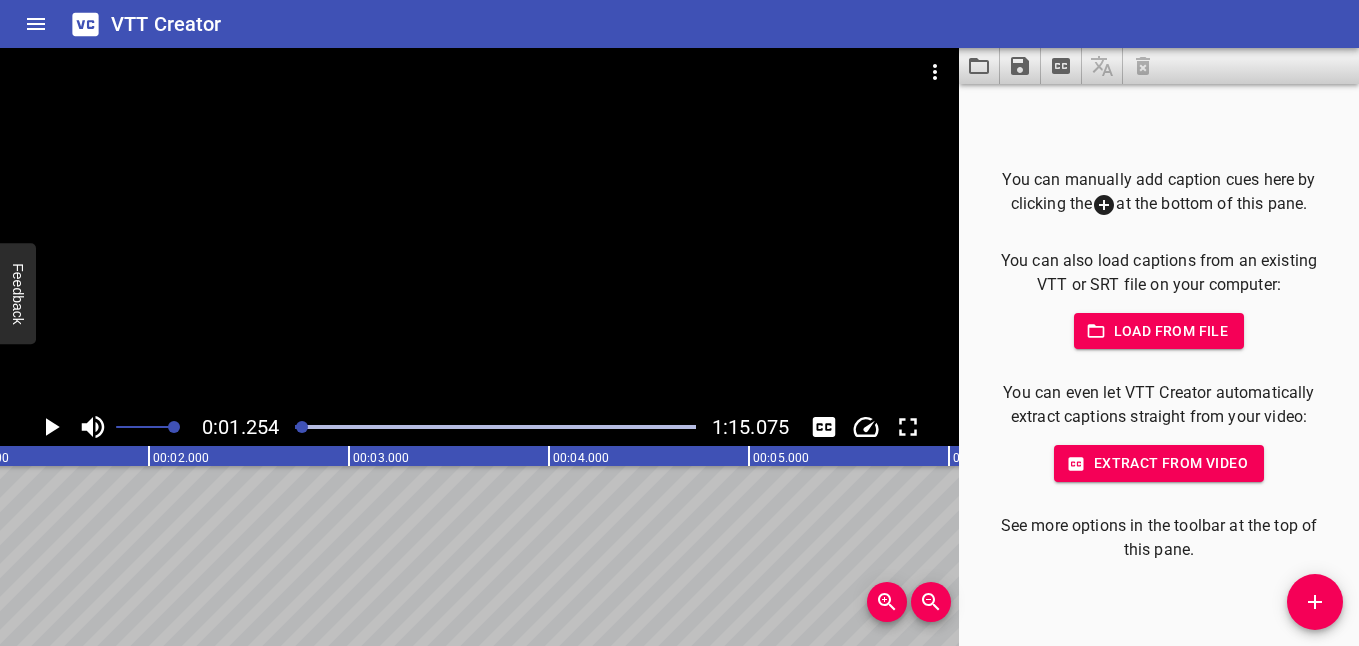 scroll, scrollTop: 0, scrollLeft: 0, axis: both 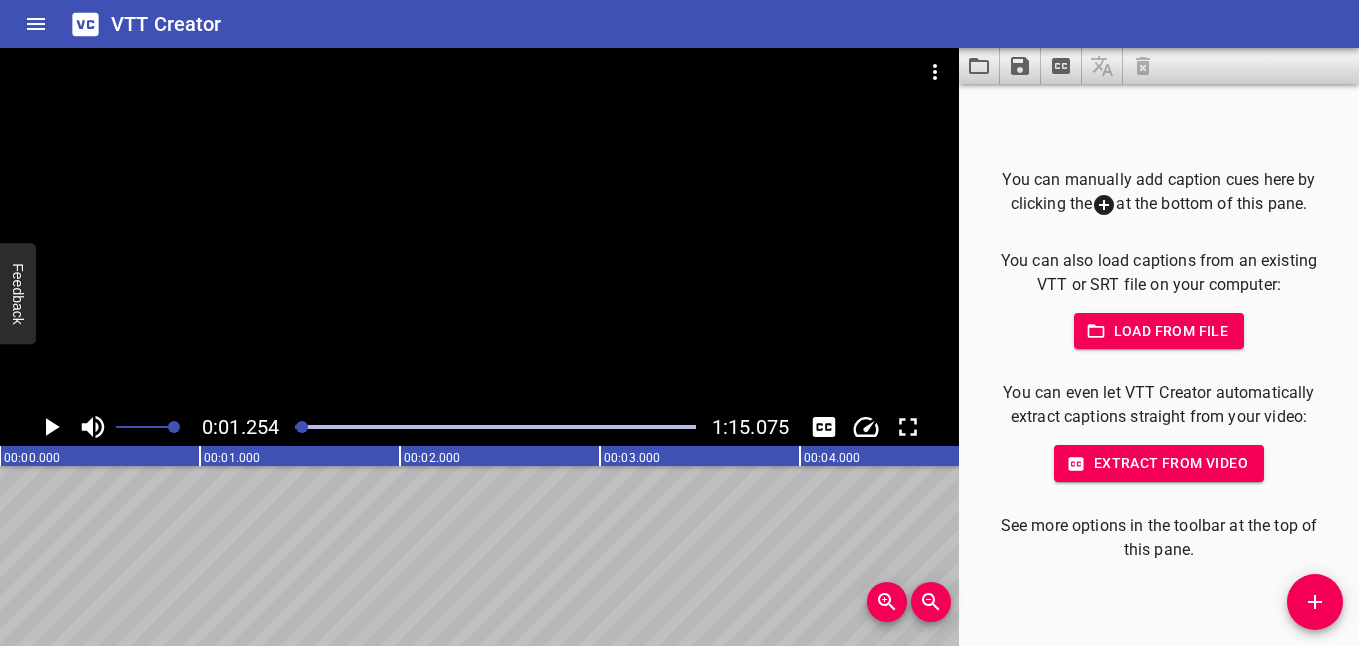 click at bounding box center [1315, 602] 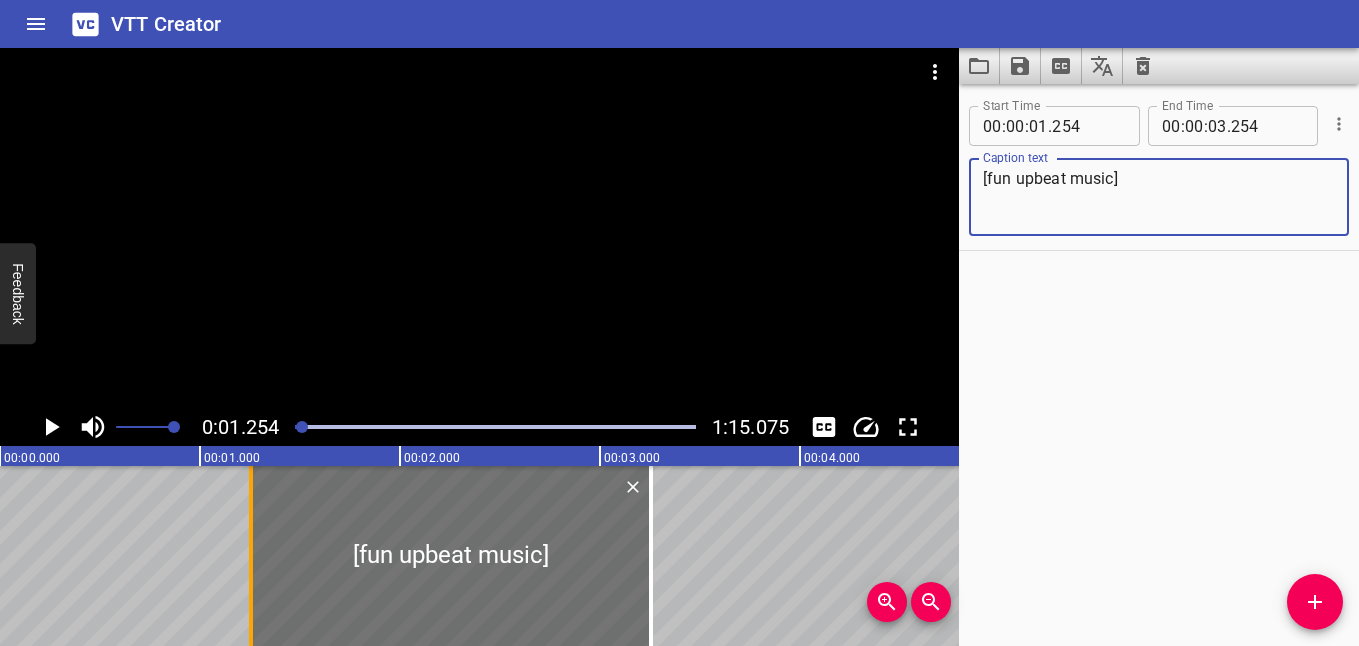 type on "[fun upbeat music]" 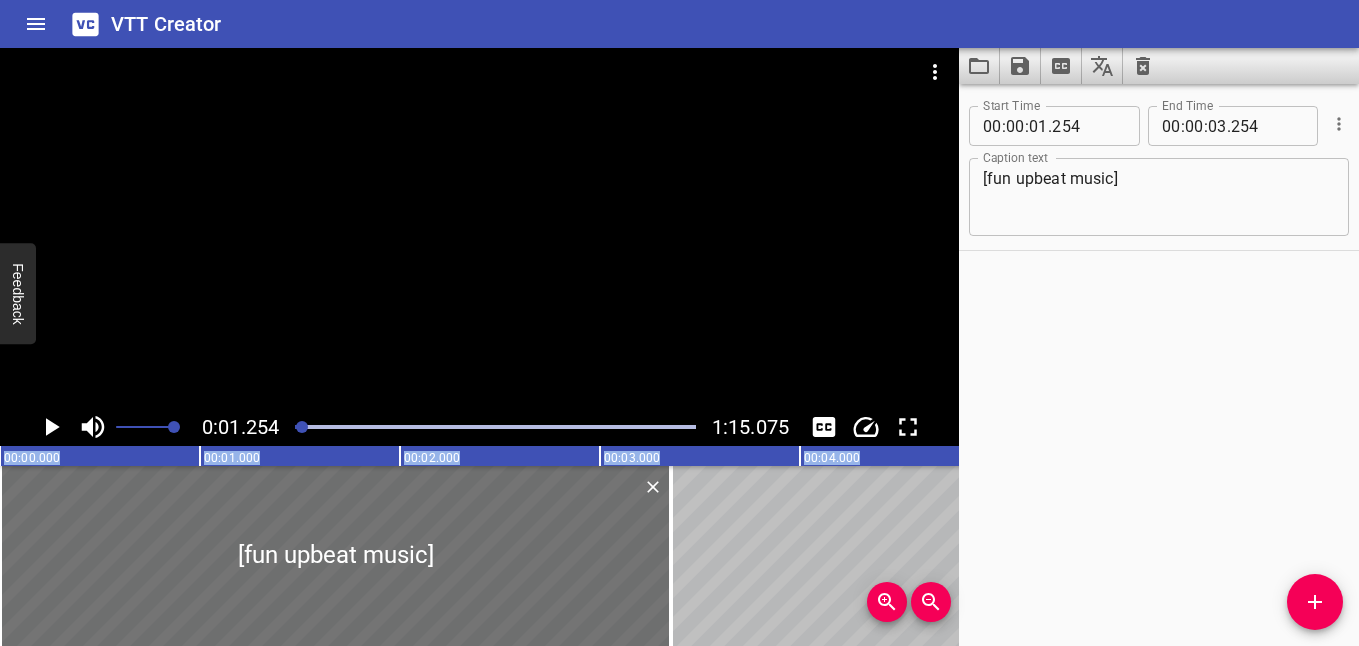 drag, startPoint x: 251, startPoint y: 491, endPoint x: -59, endPoint y: 484, distance: 310.079 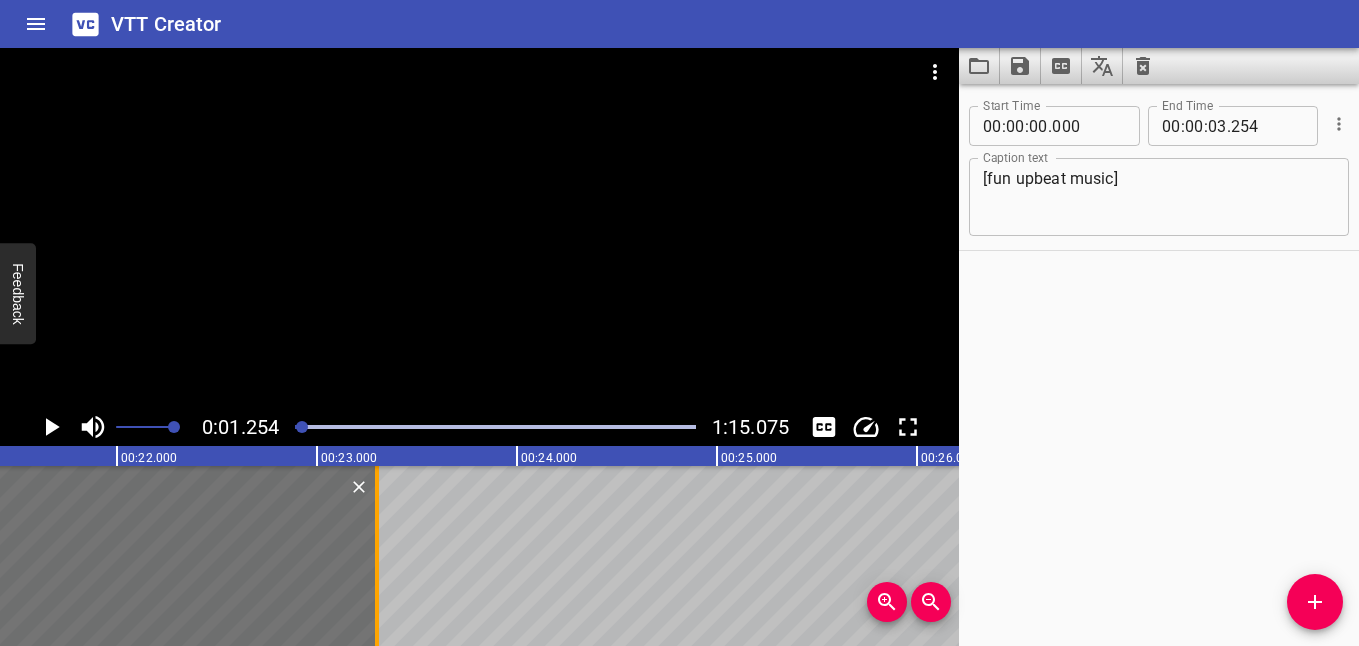 drag, startPoint x: 651, startPoint y: 553, endPoint x: 377, endPoint y: 528, distance: 275.13815 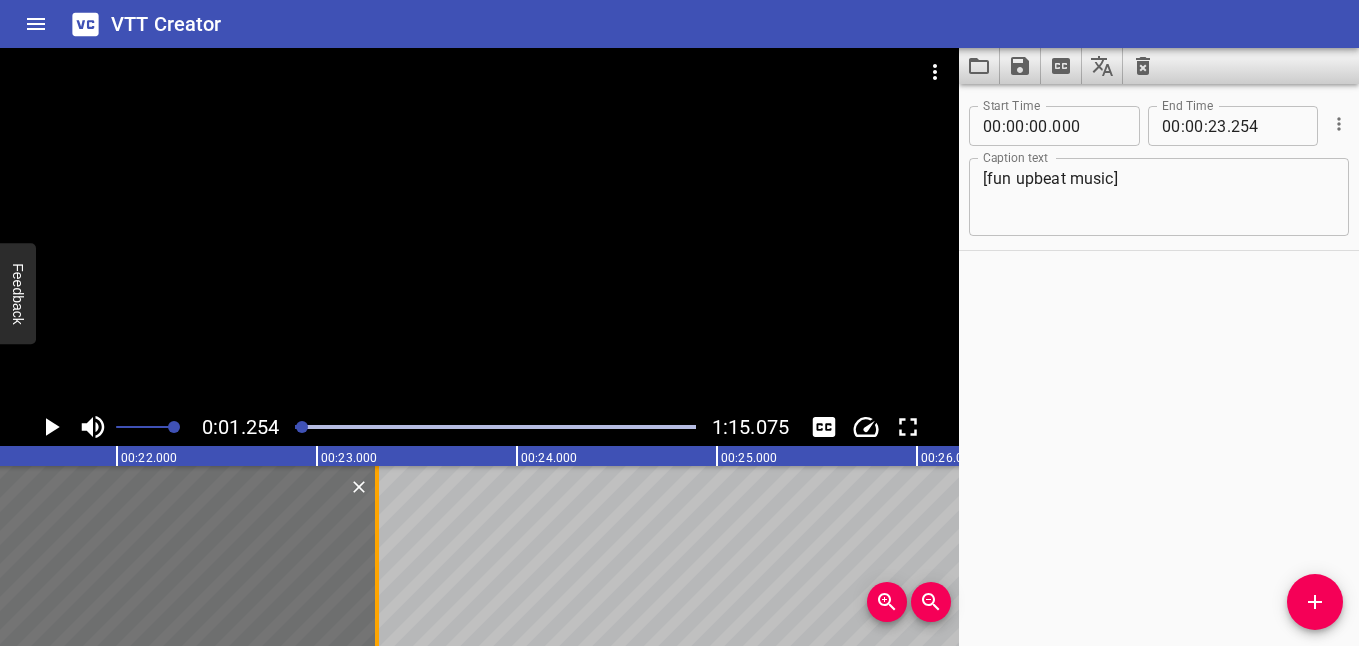 type on "299" 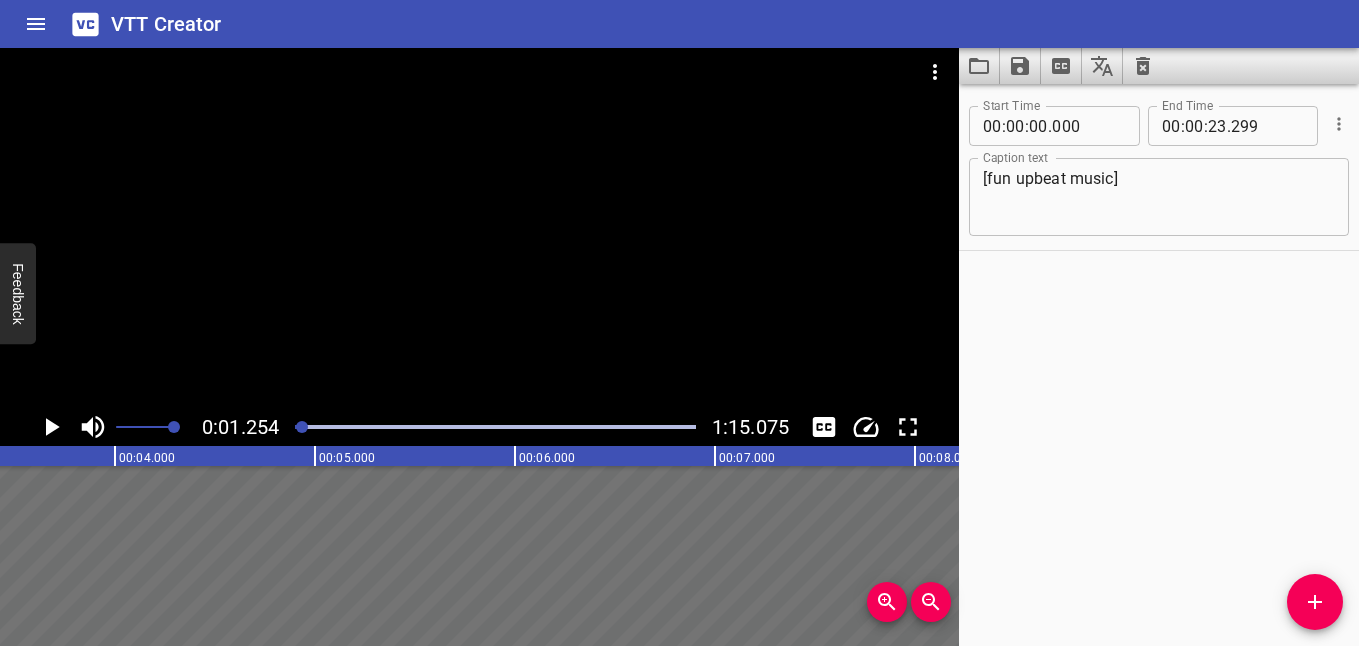 scroll, scrollTop: 0, scrollLeft: 216, axis: horizontal 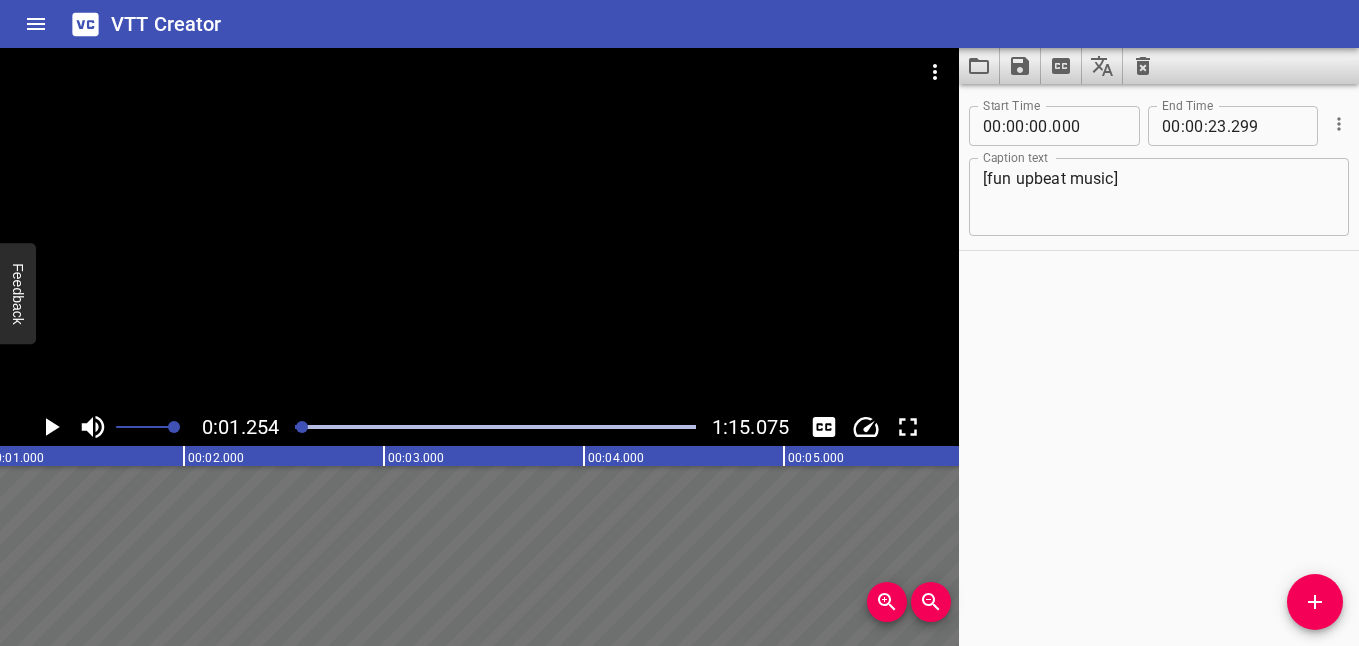 click 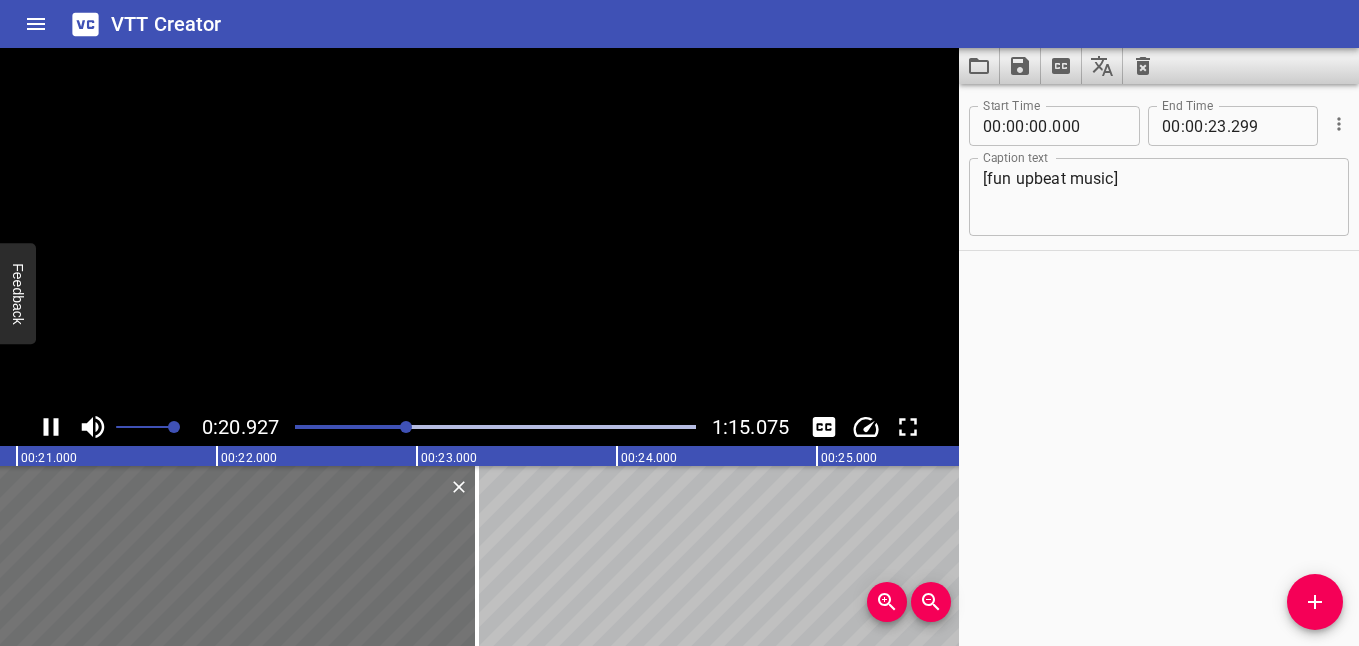 click 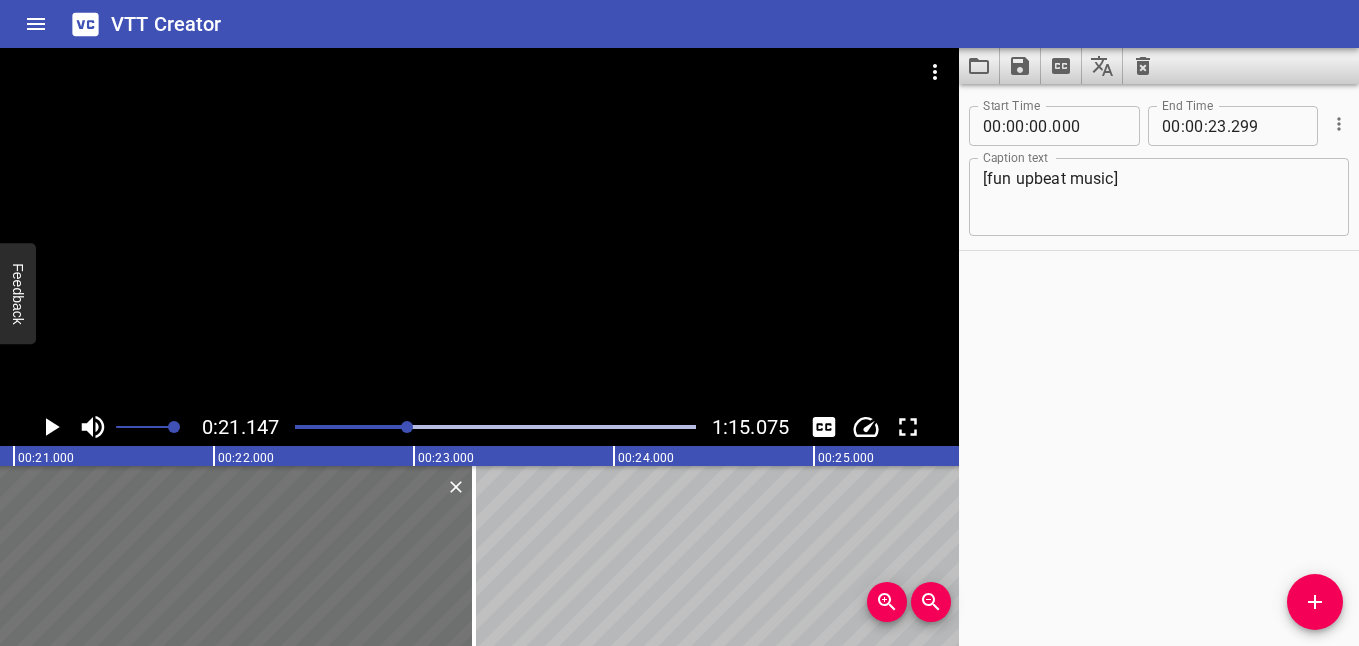 scroll, scrollTop: 0, scrollLeft: 4229, axis: horizontal 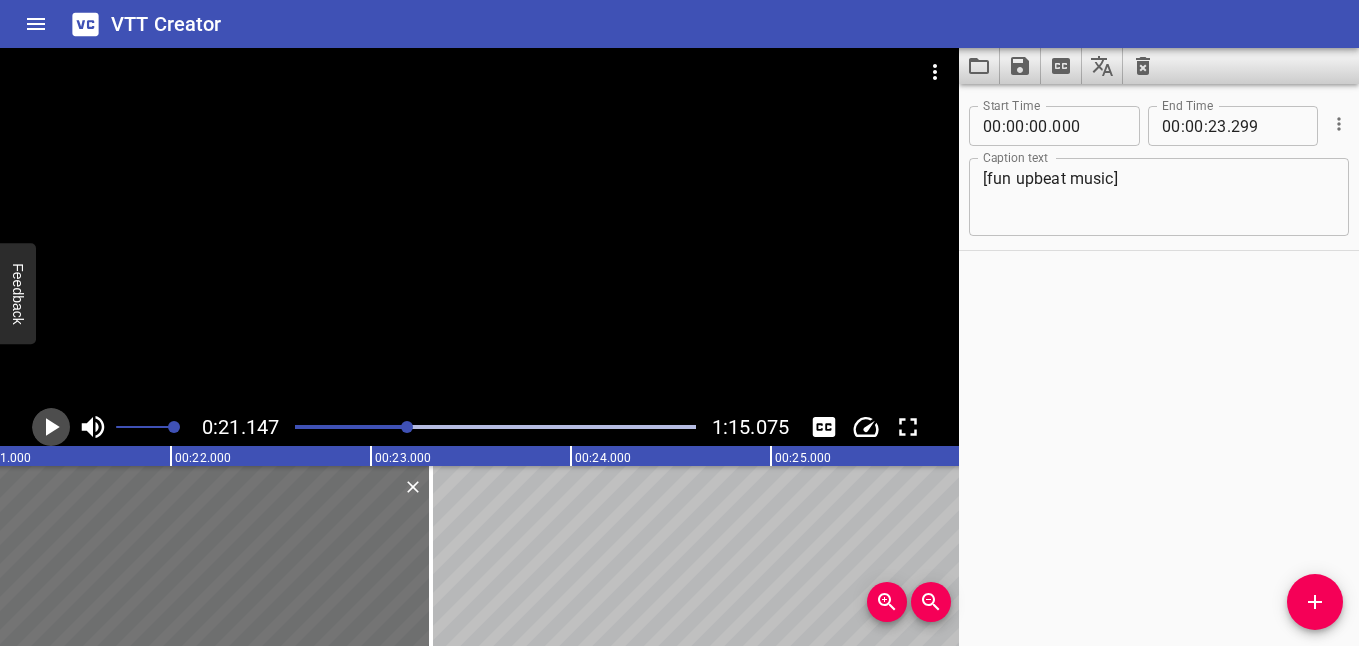 click 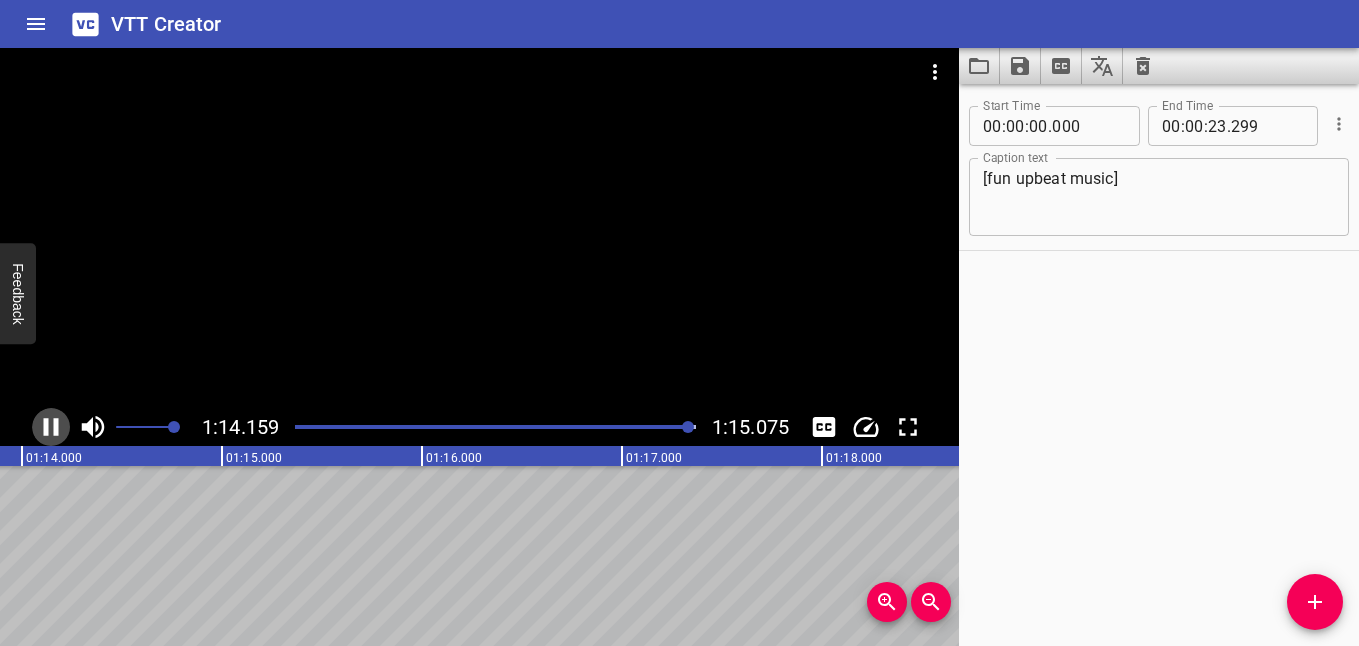 click 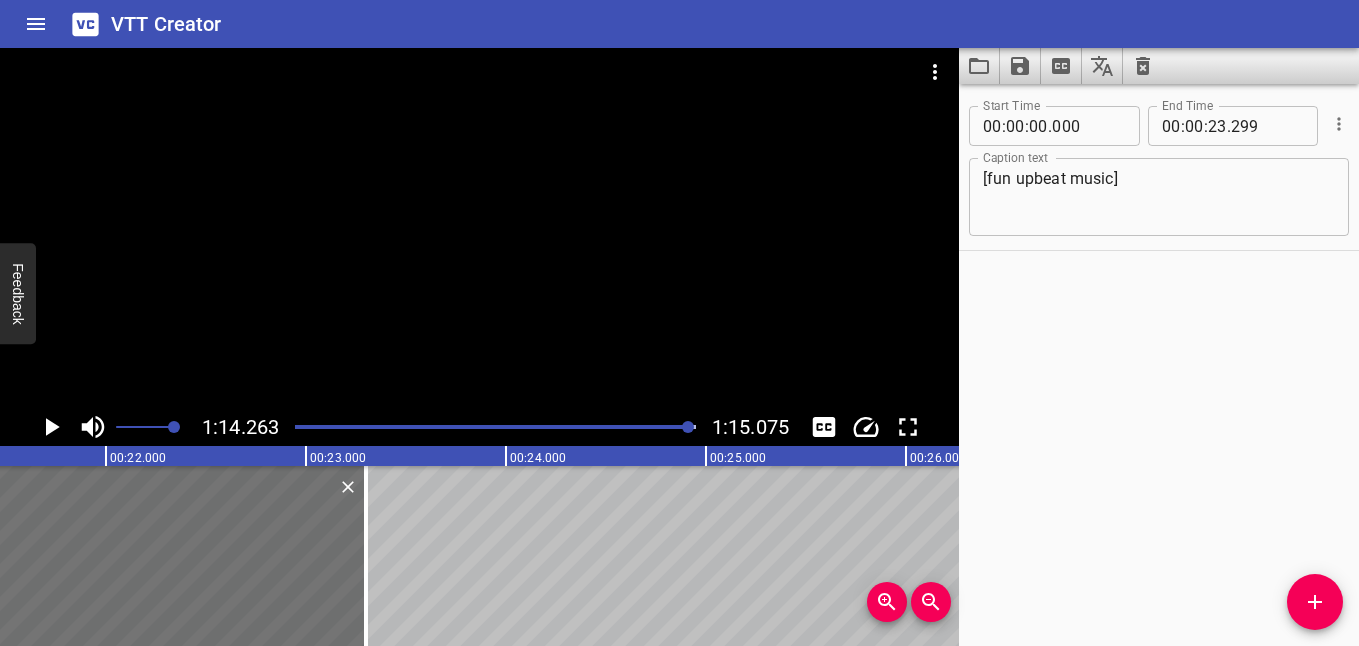 scroll, scrollTop: 0, scrollLeft: 4574, axis: horizontal 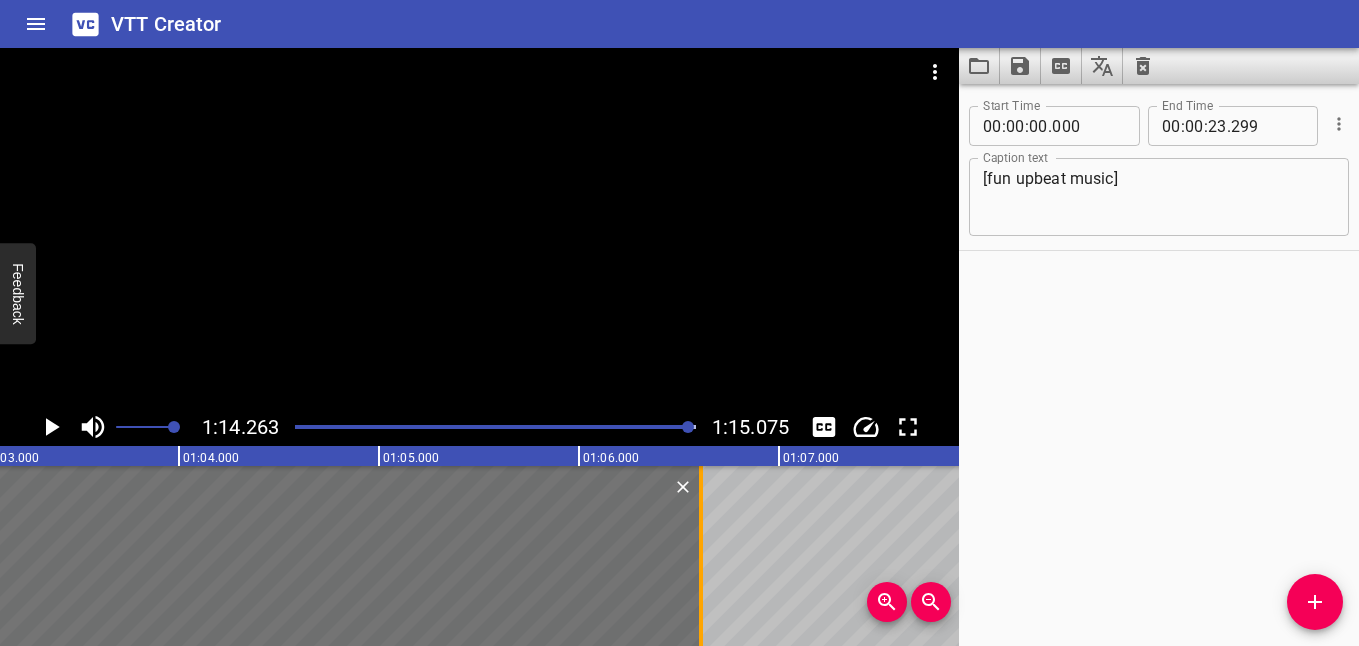 drag, startPoint x: 87, startPoint y: 563, endPoint x: 705, endPoint y: 539, distance: 618.4658 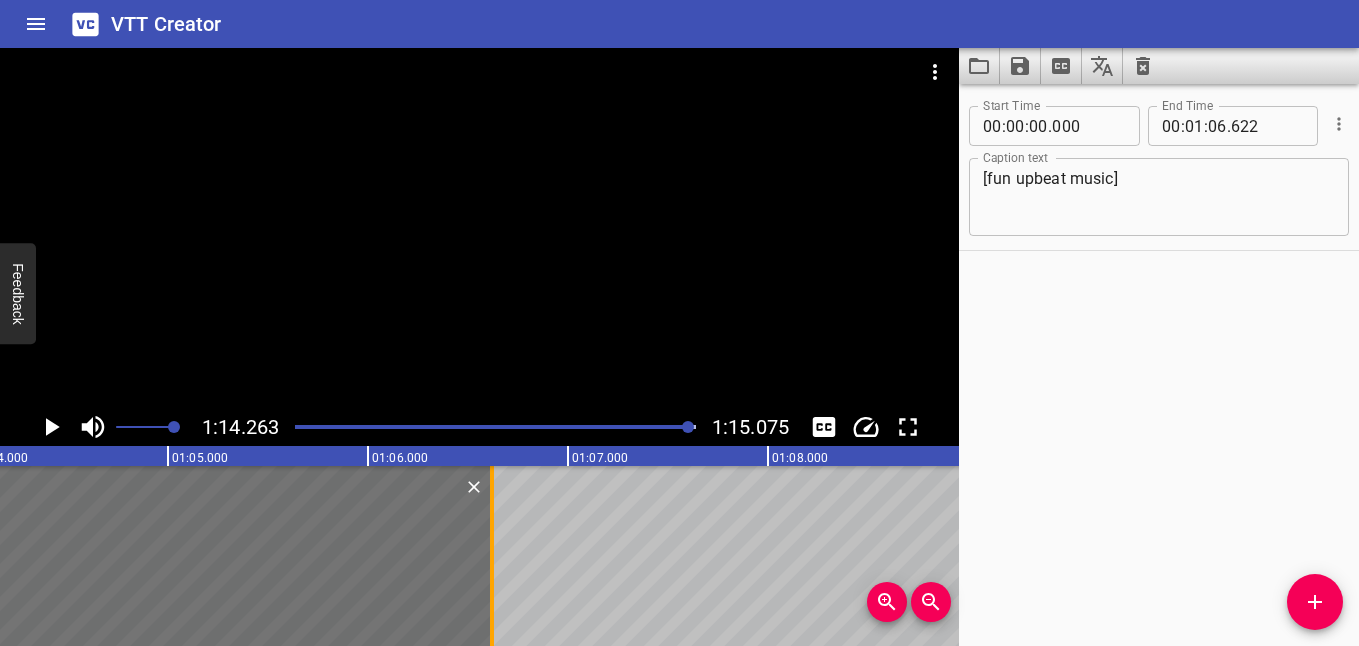 scroll, scrollTop: 0, scrollLeft: 12834, axis: horizontal 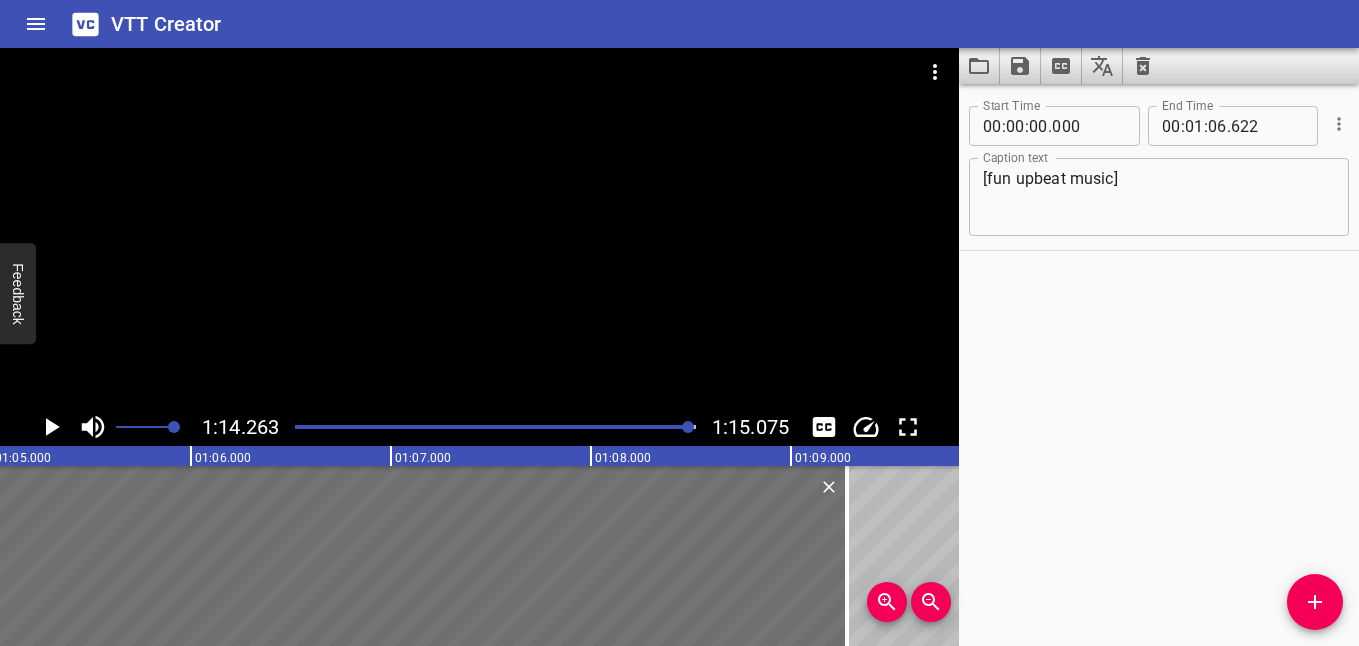drag, startPoint x: 493, startPoint y: 569, endPoint x: 981, endPoint y: 537, distance: 489.04807 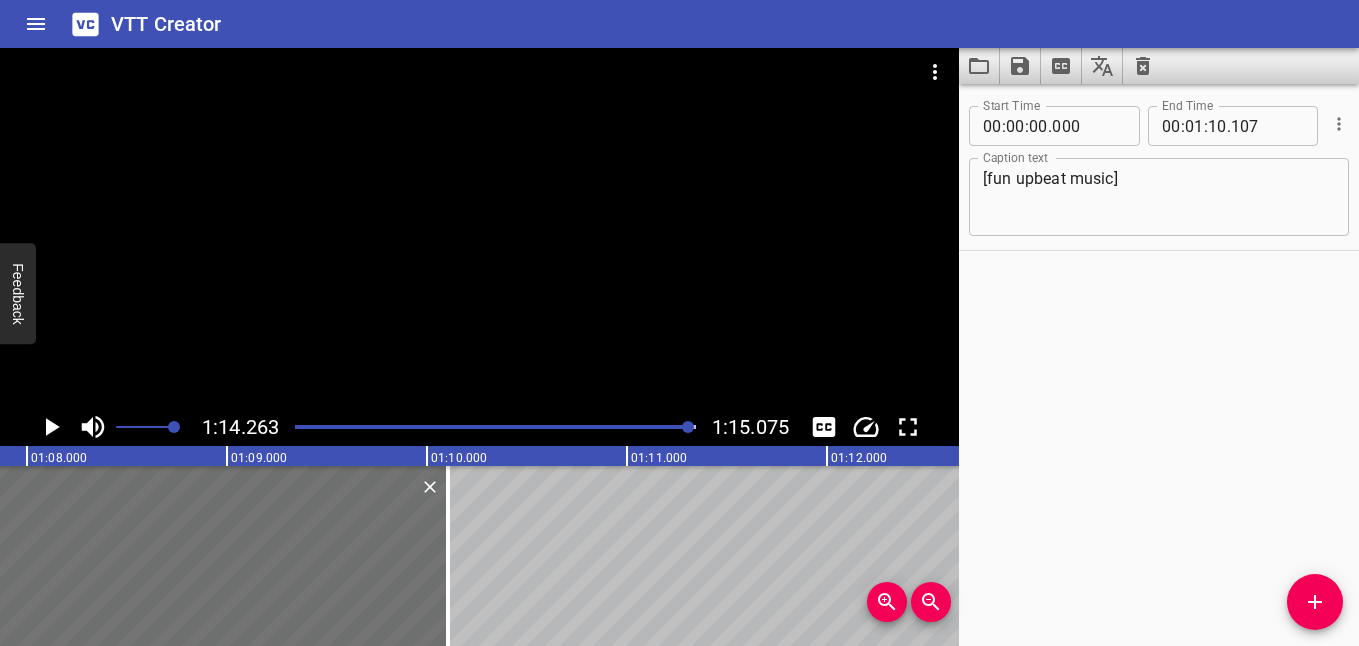 scroll, scrollTop: 0, scrollLeft: 13590, axis: horizontal 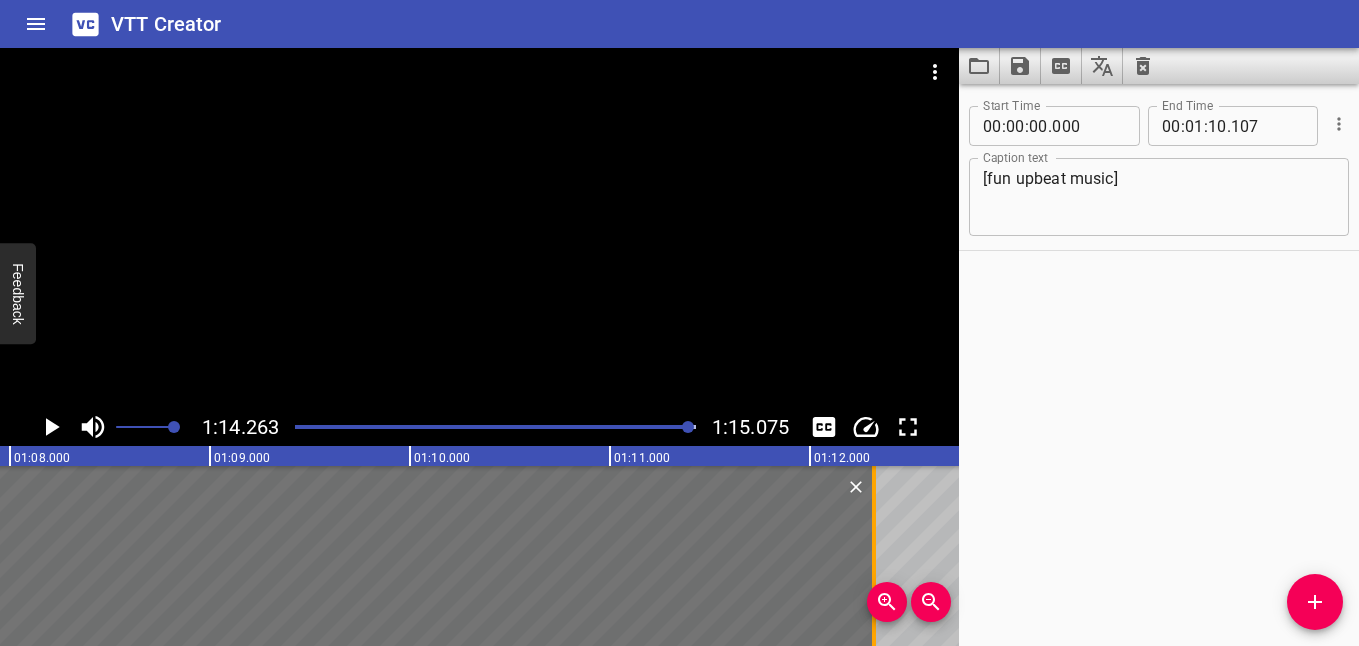 drag, startPoint x: 430, startPoint y: 571, endPoint x: 907, endPoint y: 552, distance: 477.37827 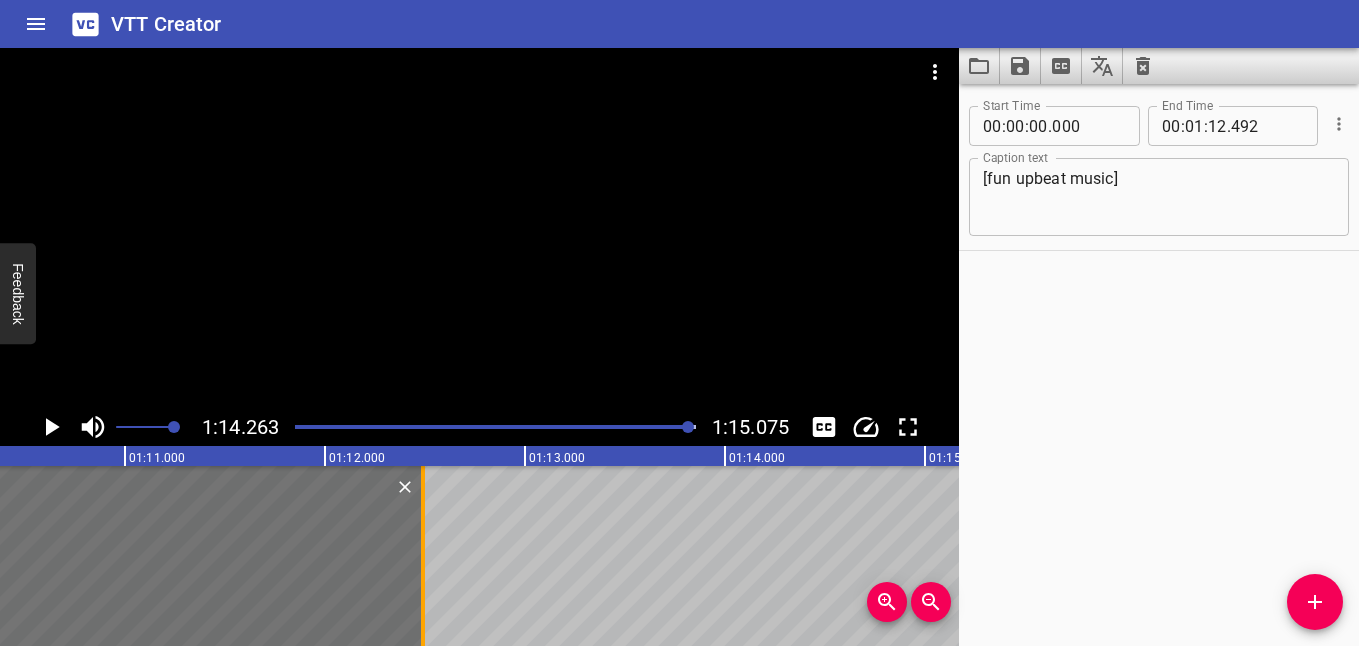 scroll, scrollTop: 0, scrollLeft: 14225, axis: horizontal 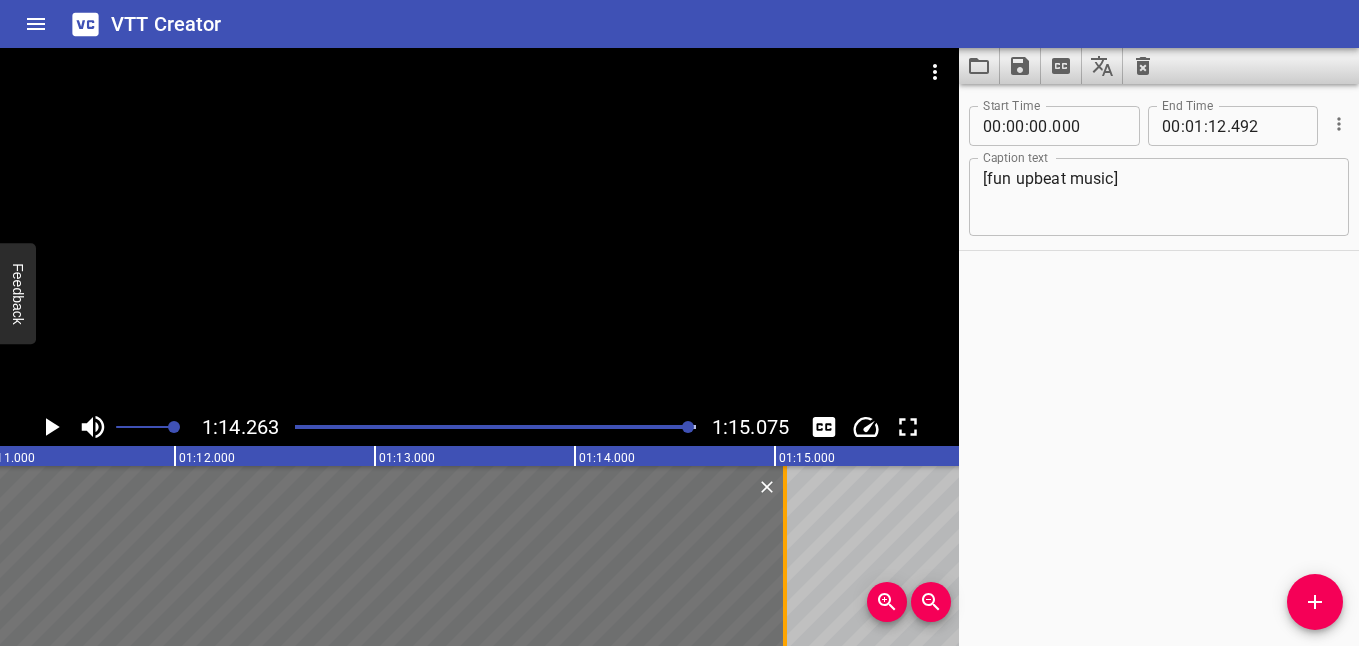 drag, startPoint x: 271, startPoint y: 537, endPoint x: 783, endPoint y: 543, distance: 512.03516 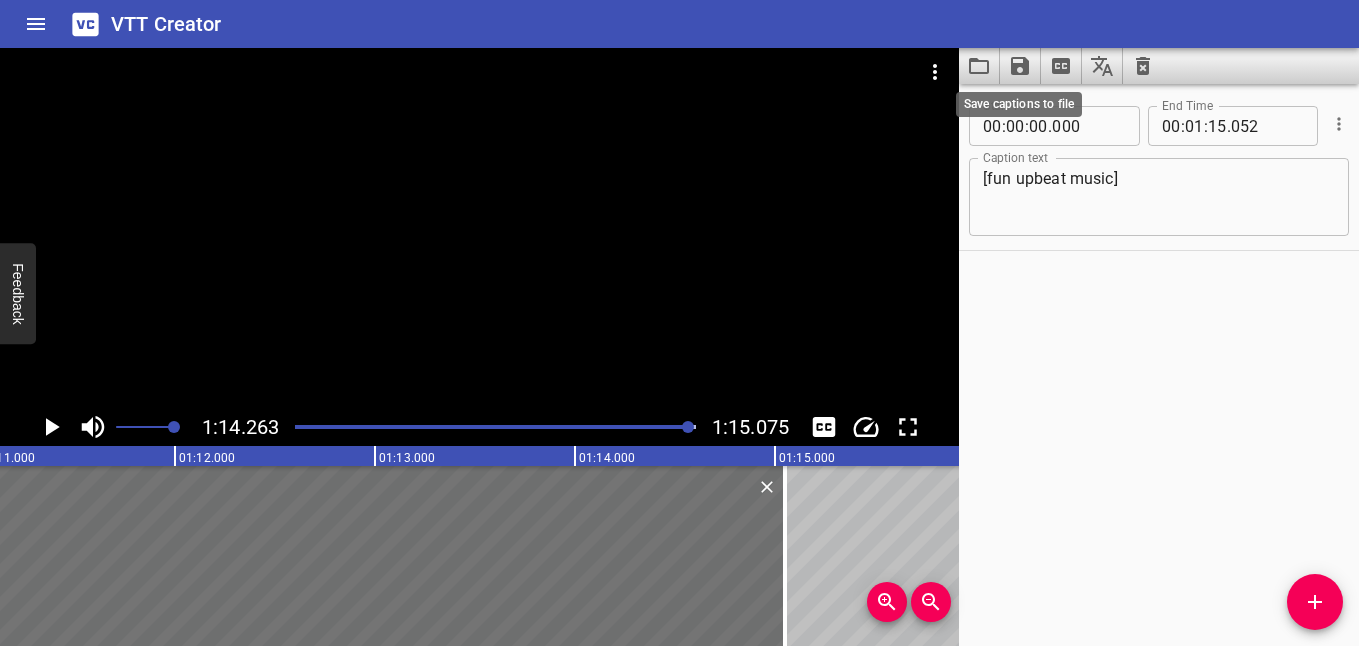 click 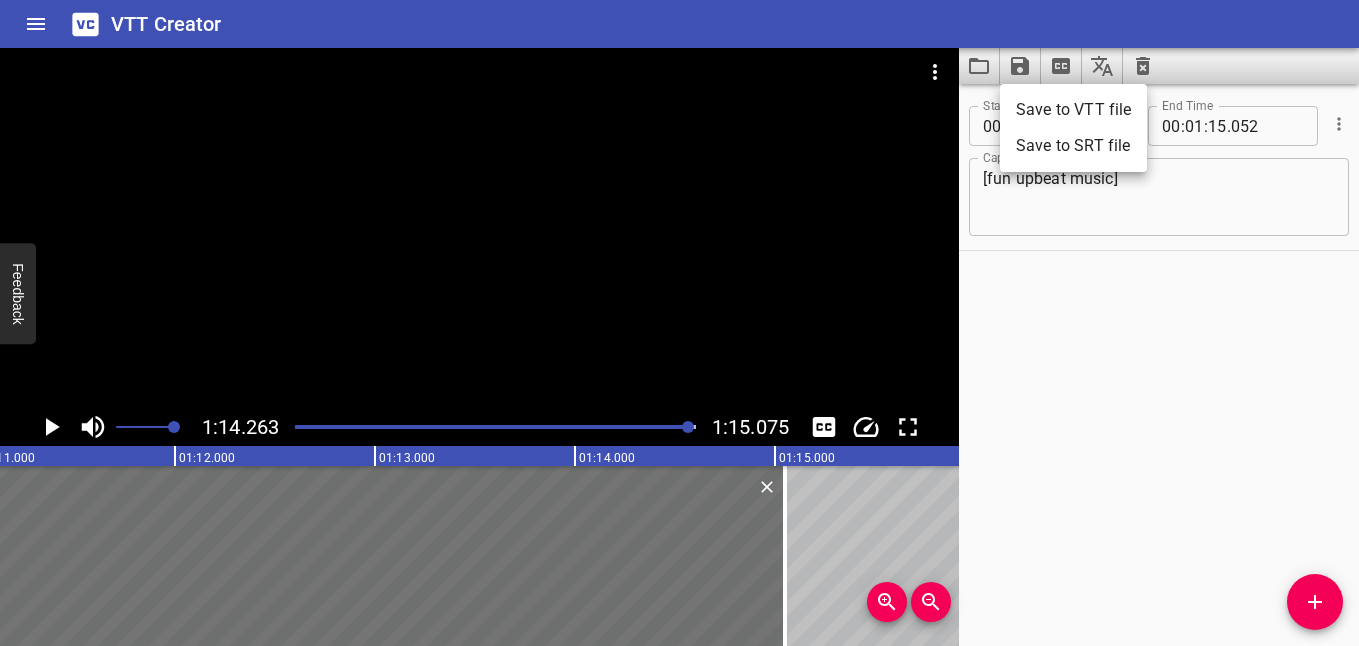 click on "Save to VTT file" at bounding box center (1073, 110) 